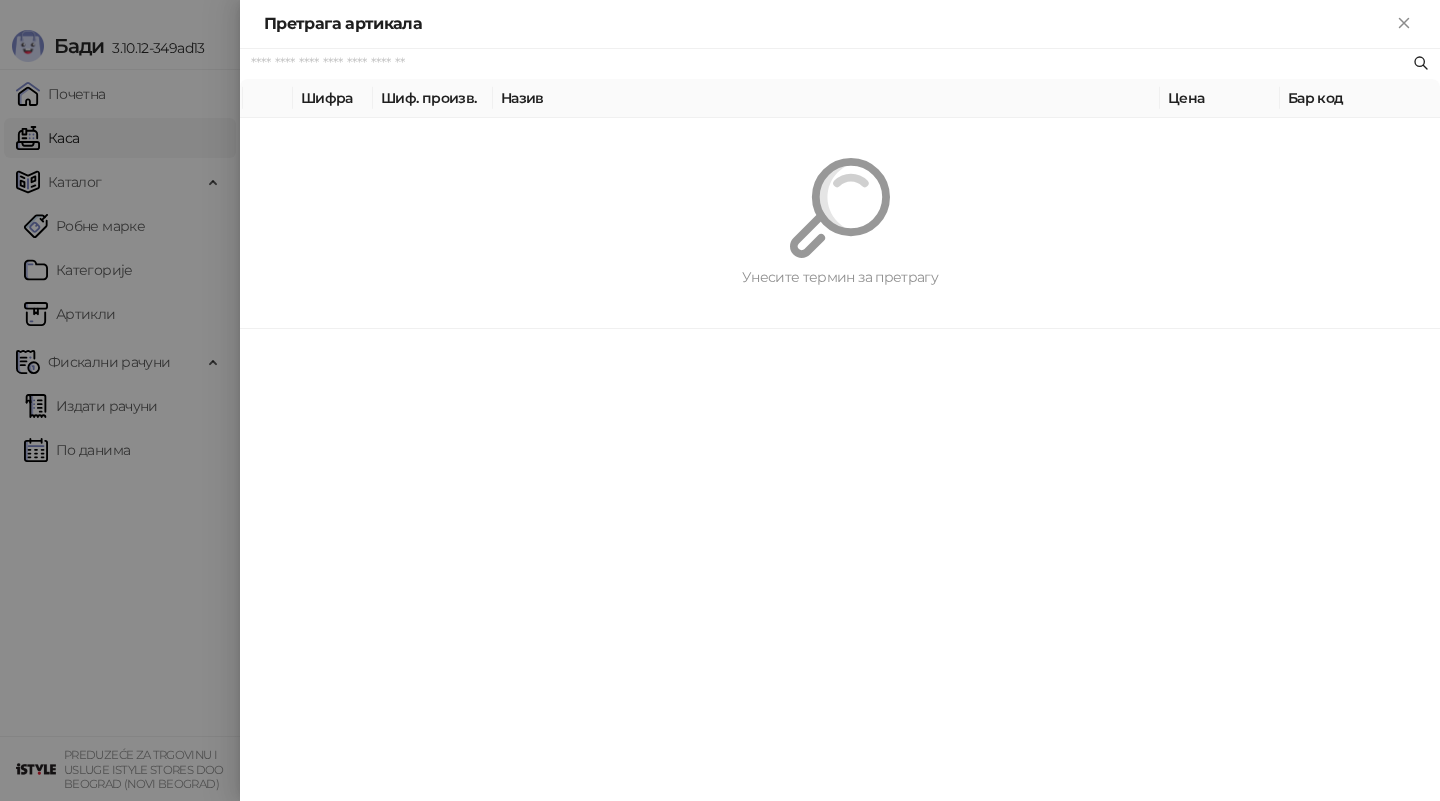 scroll, scrollTop: 0, scrollLeft: 0, axis: both 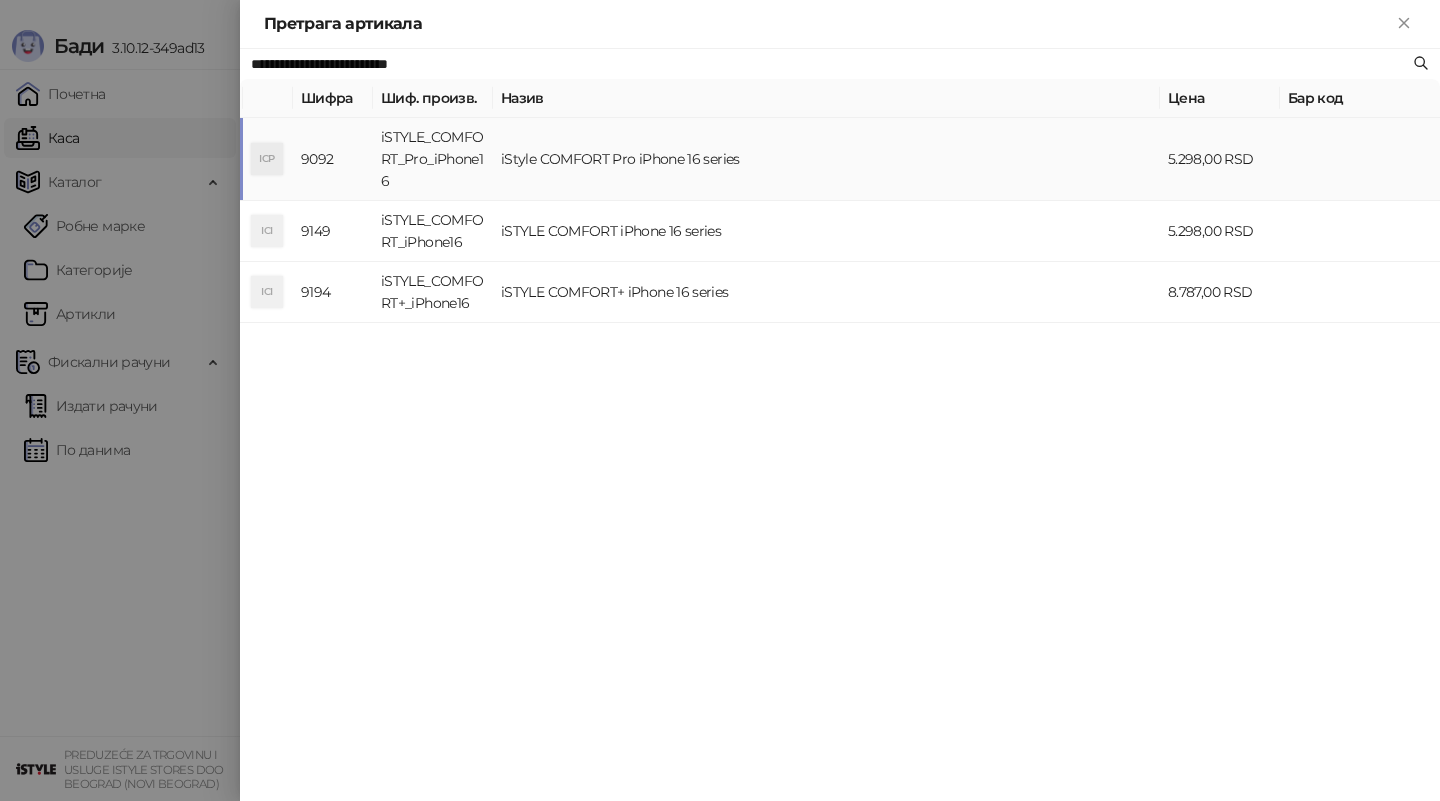type on "**********" 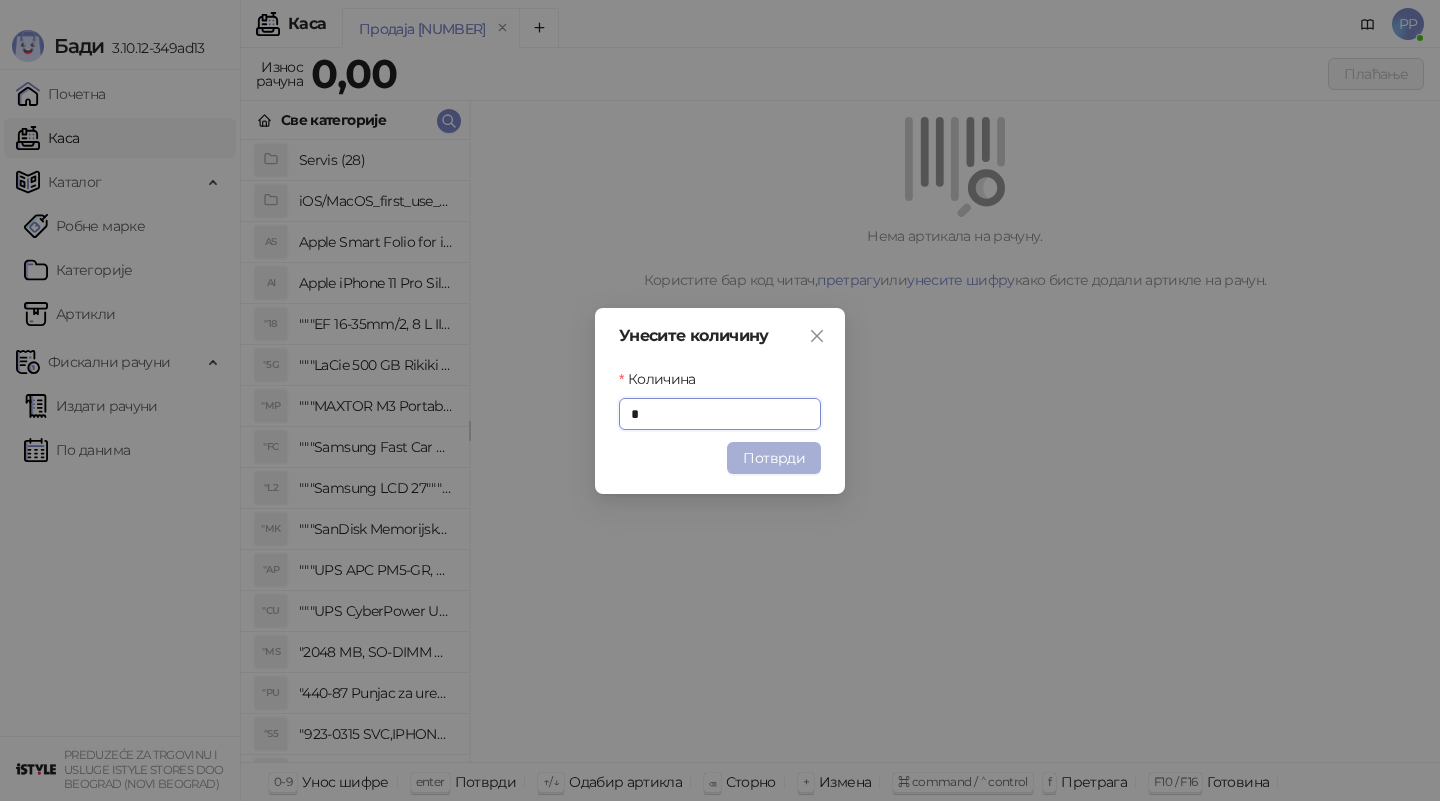 type on "*" 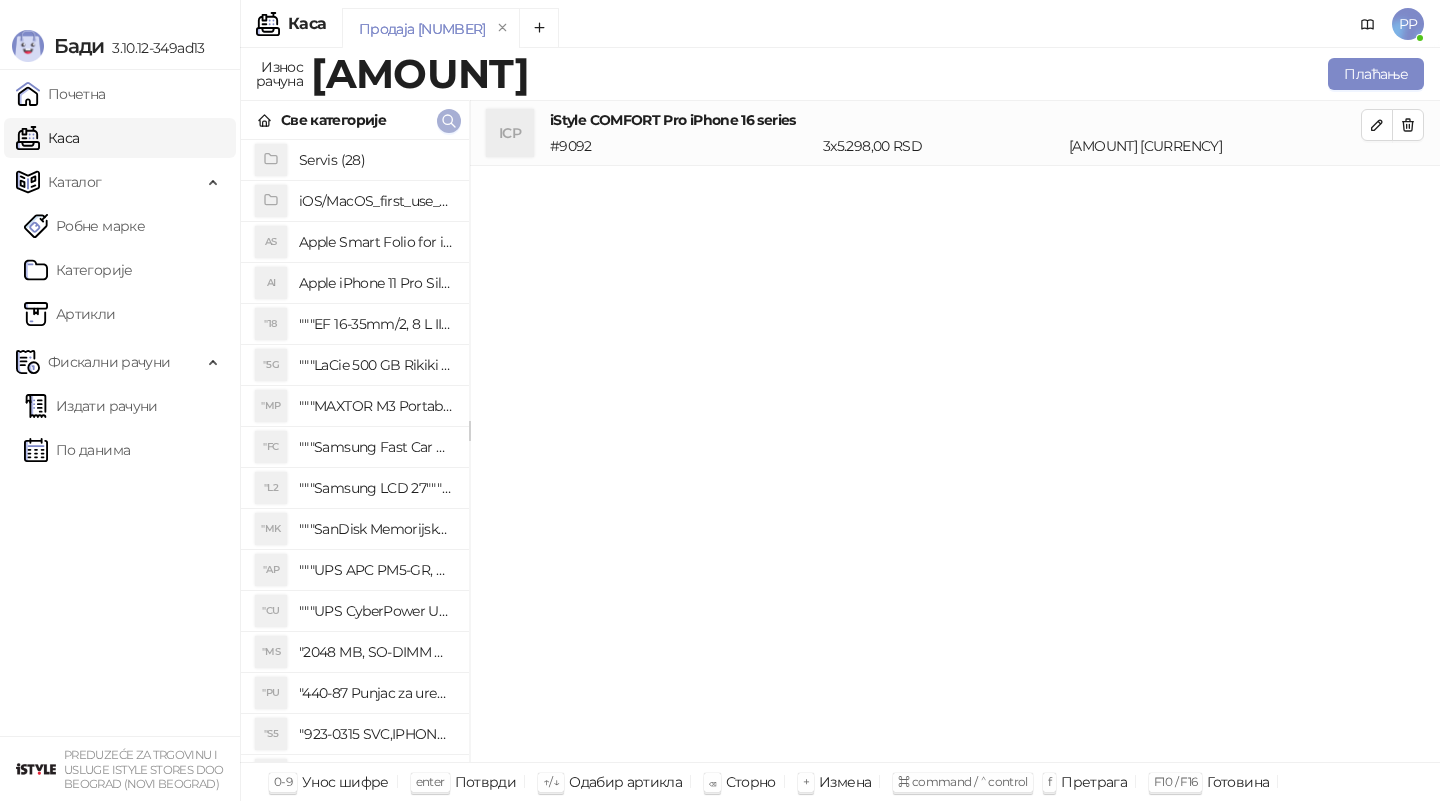 click 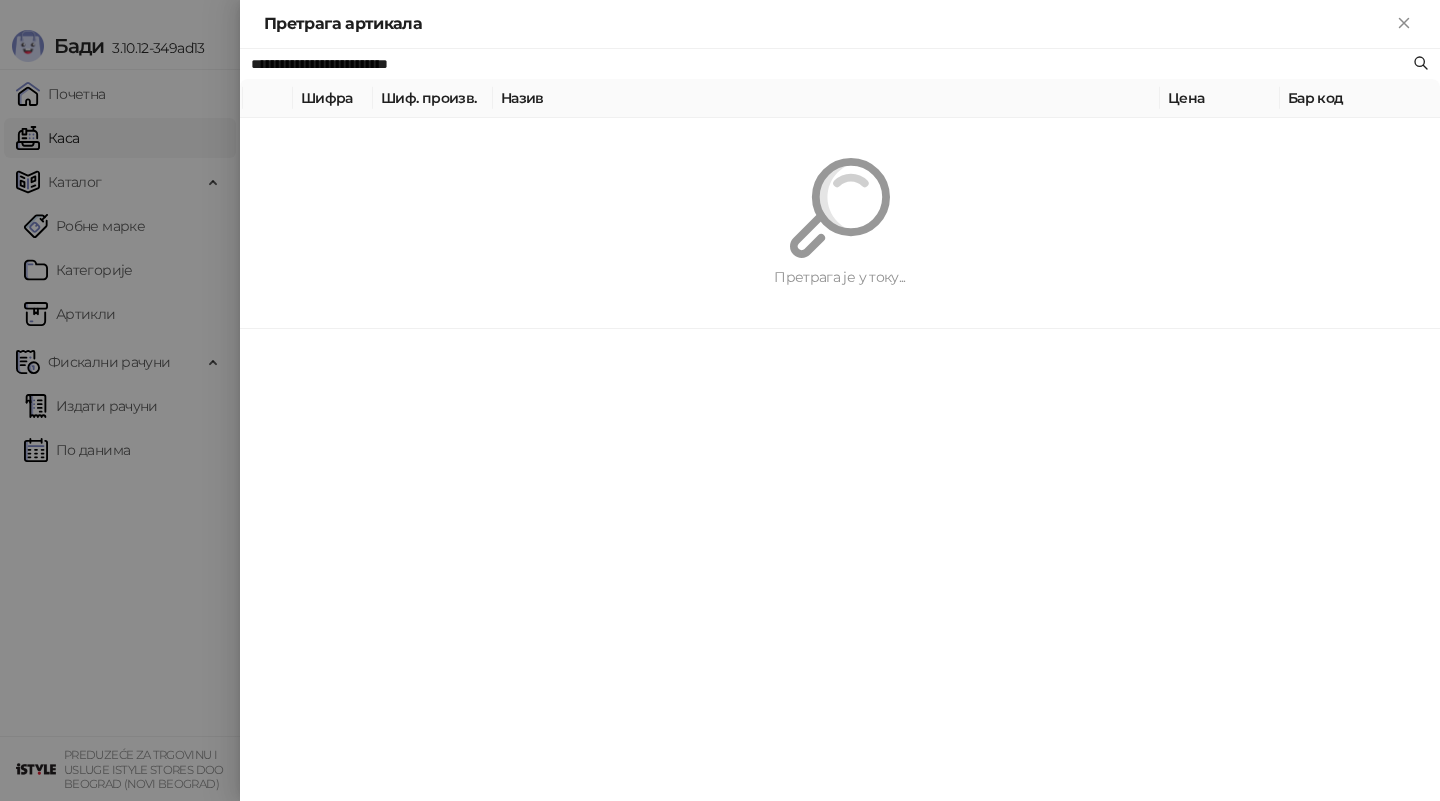paste 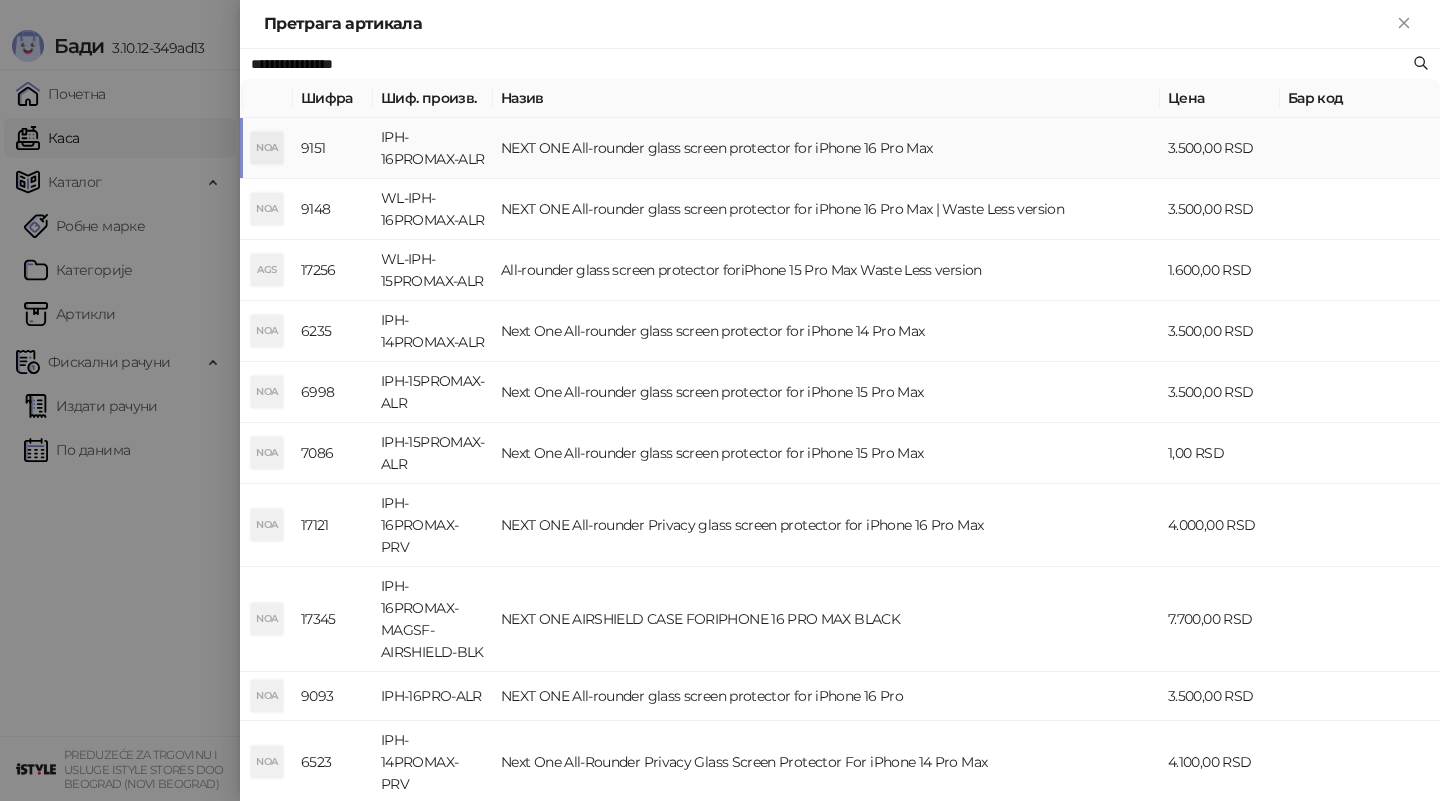 type on "**********" 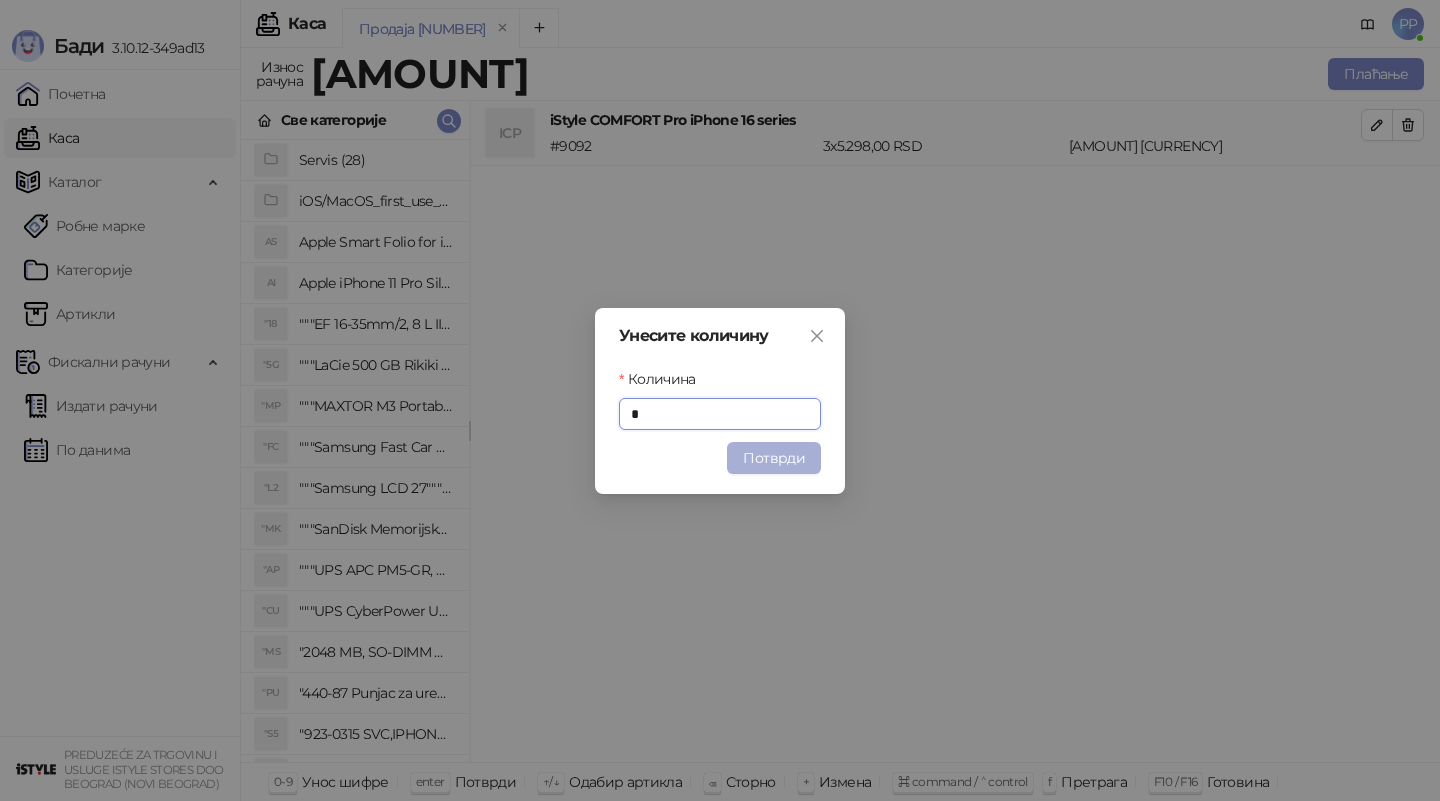 click on "Потврди" at bounding box center (774, 458) 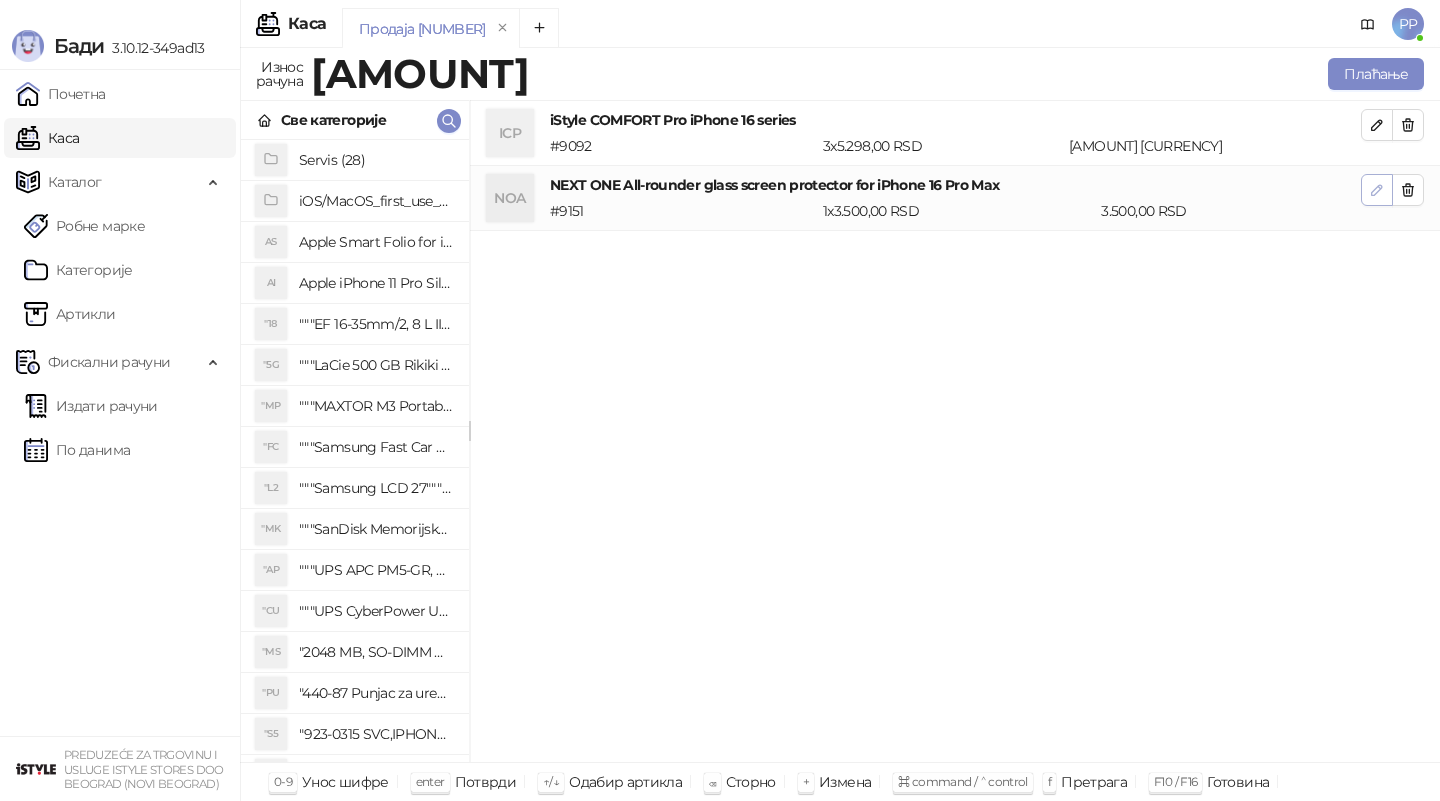 click at bounding box center [1377, 190] 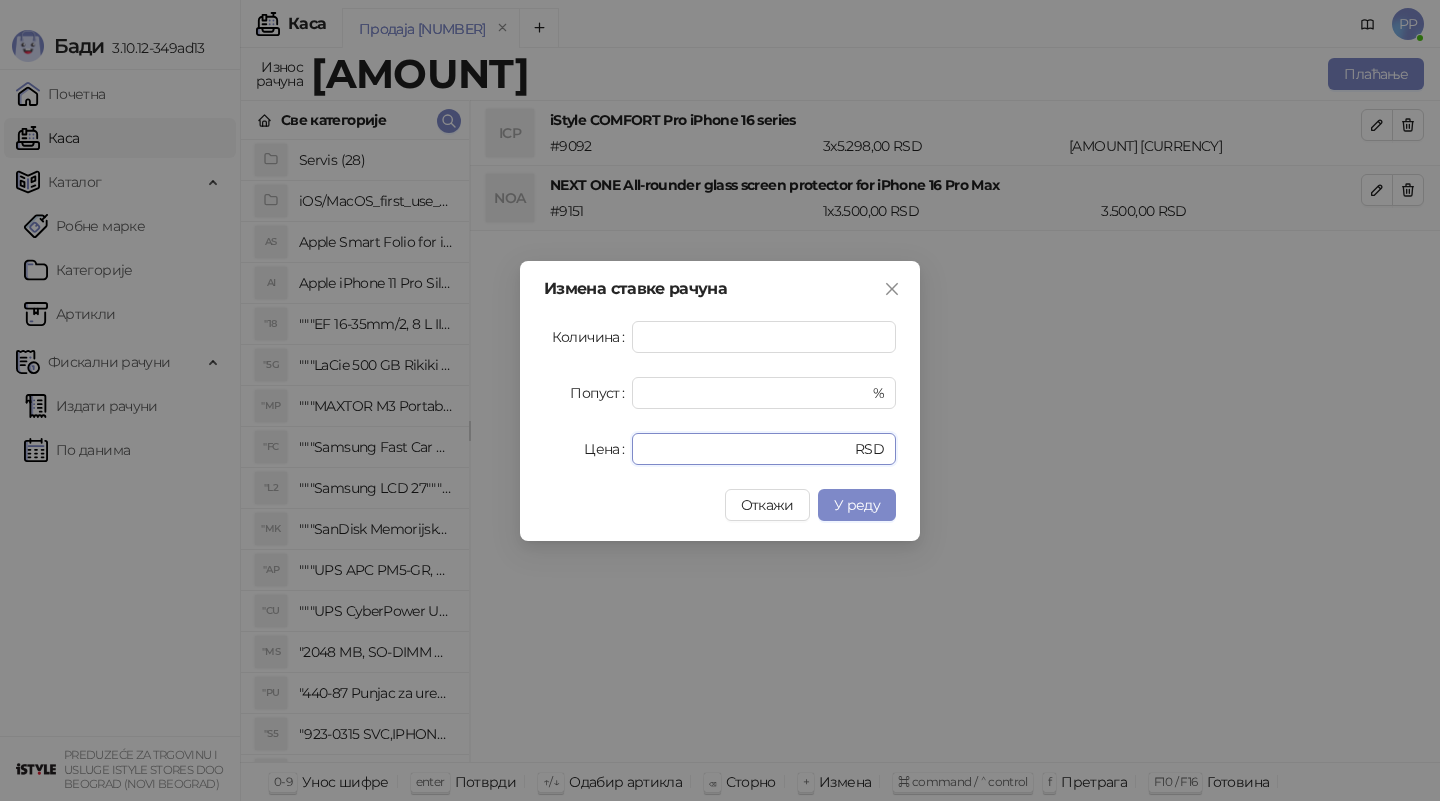 drag, startPoint x: 694, startPoint y: 450, endPoint x: 383, endPoint y: 418, distance: 312.64197 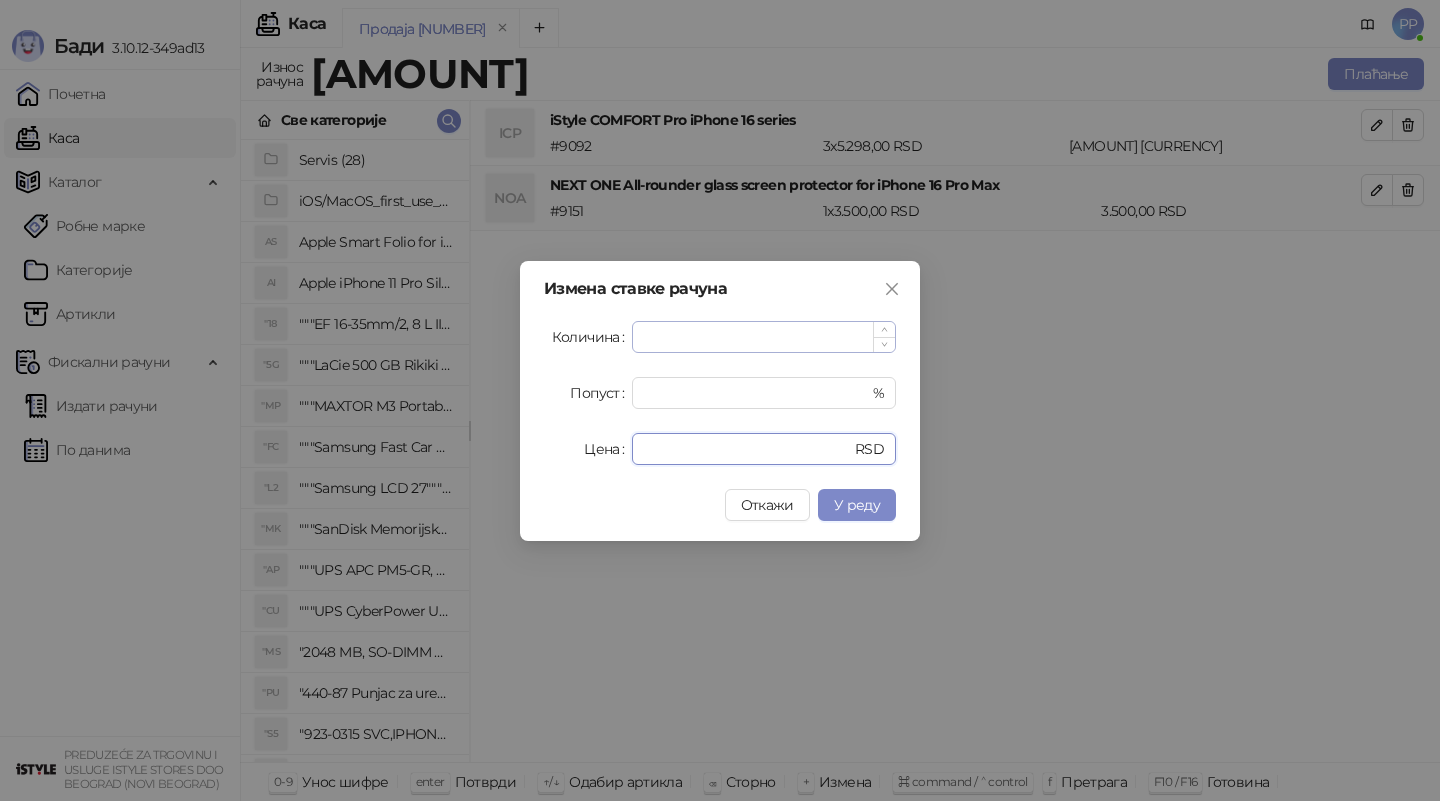 type on "*" 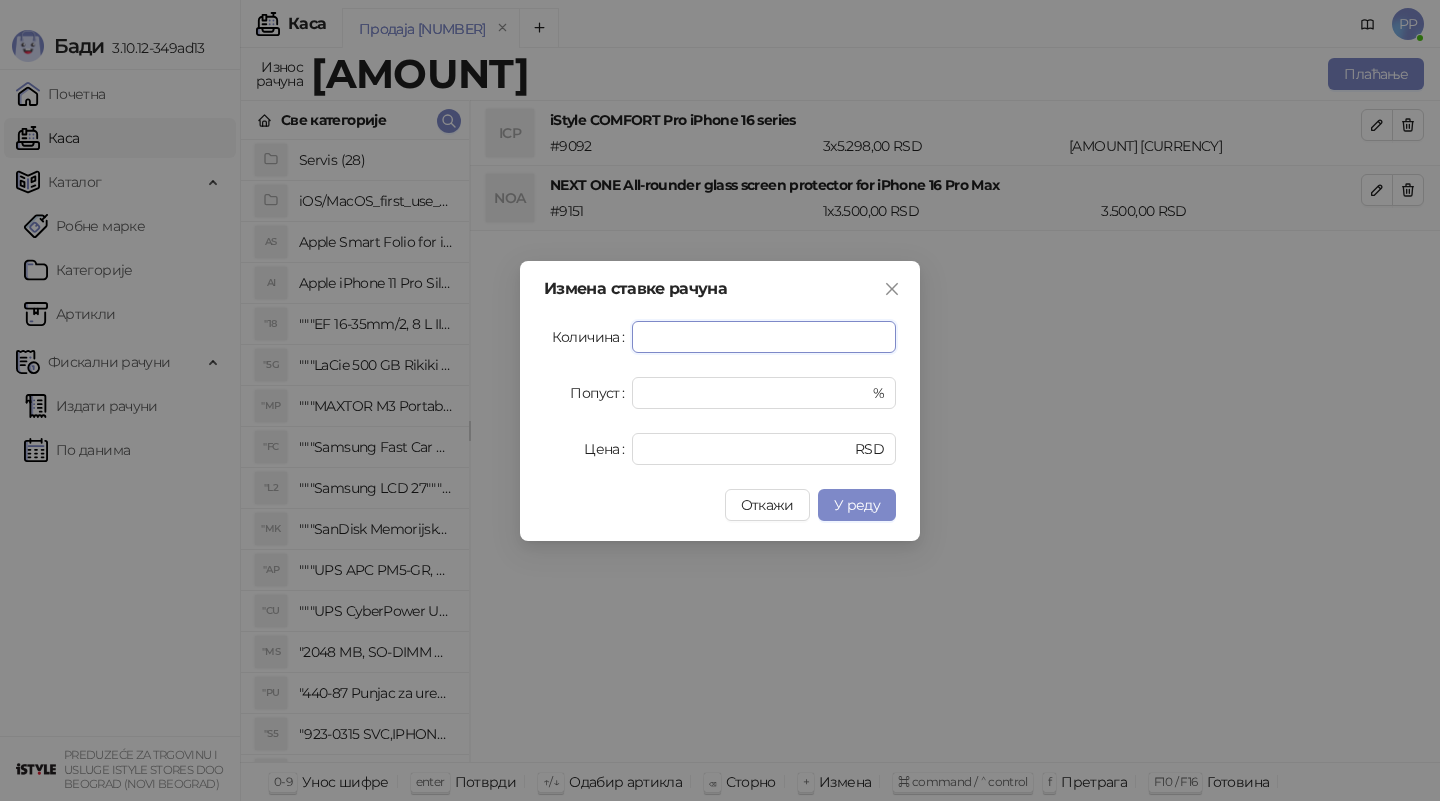 drag, startPoint x: 671, startPoint y: 337, endPoint x: 276, endPoint y: 317, distance: 395.506 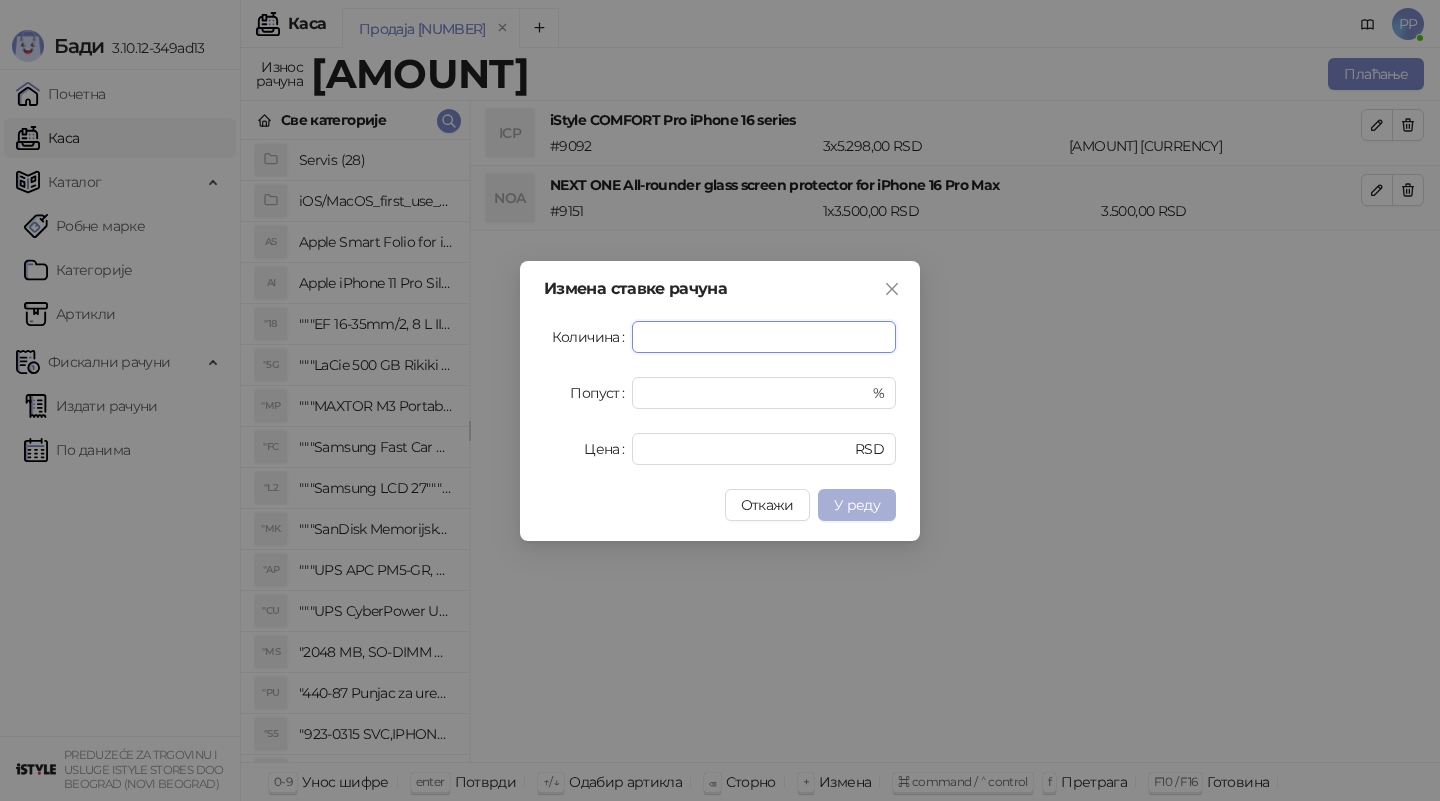 type on "*" 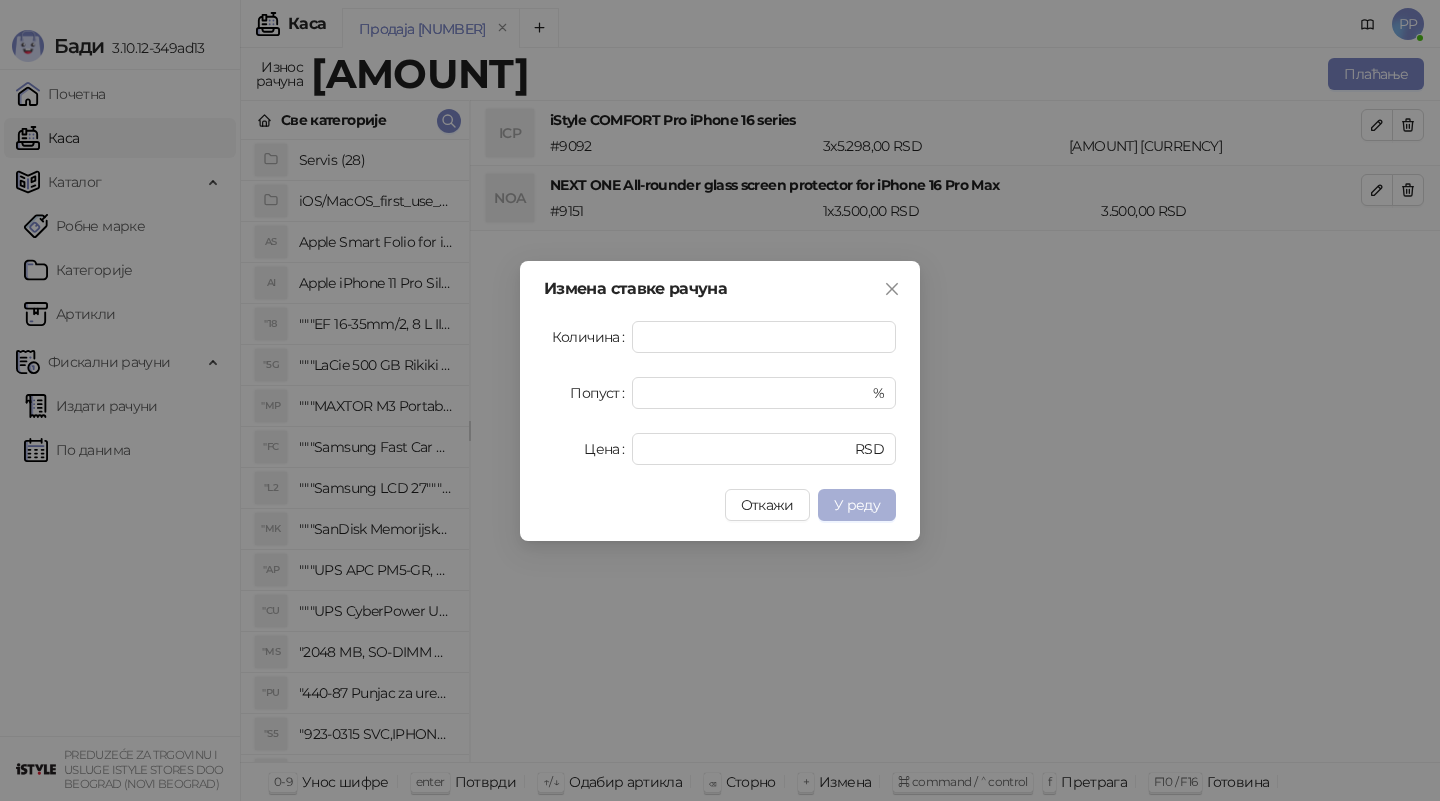 click on "У реду" at bounding box center [857, 505] 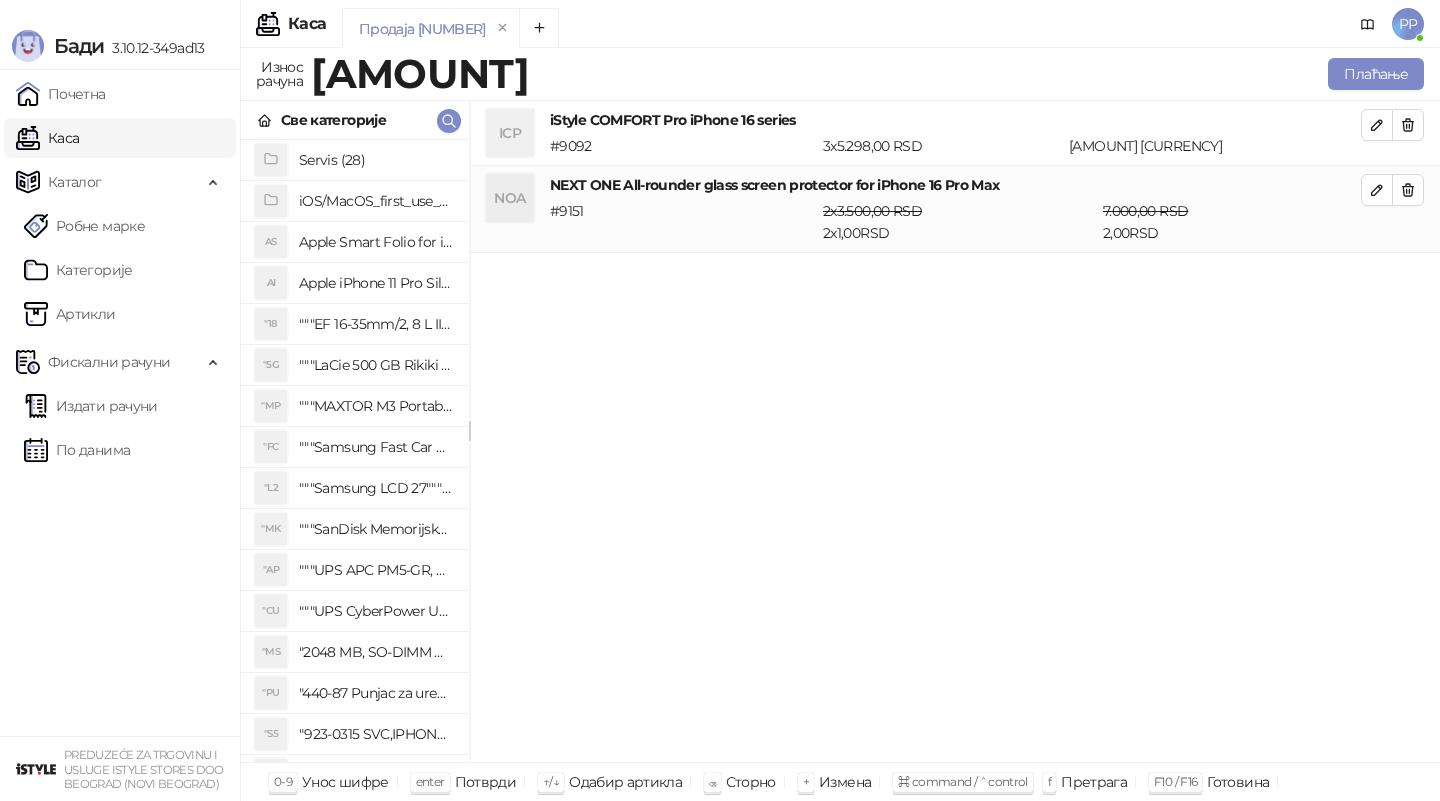 click on "ICP iStyle COMFORT Pro iPhone 16 series    # 9092 3  x  5.298,00 RSD 15.894,00 RSD NOA NEXT ONE All-rounder glass screen protector for iPhone 16 Pro Max    # 9151 2  x  3.500,00   RSD 2  x  1,00  RSD  7.000,00   RSD 2,00  RSD" at bounding box center [955, 432] 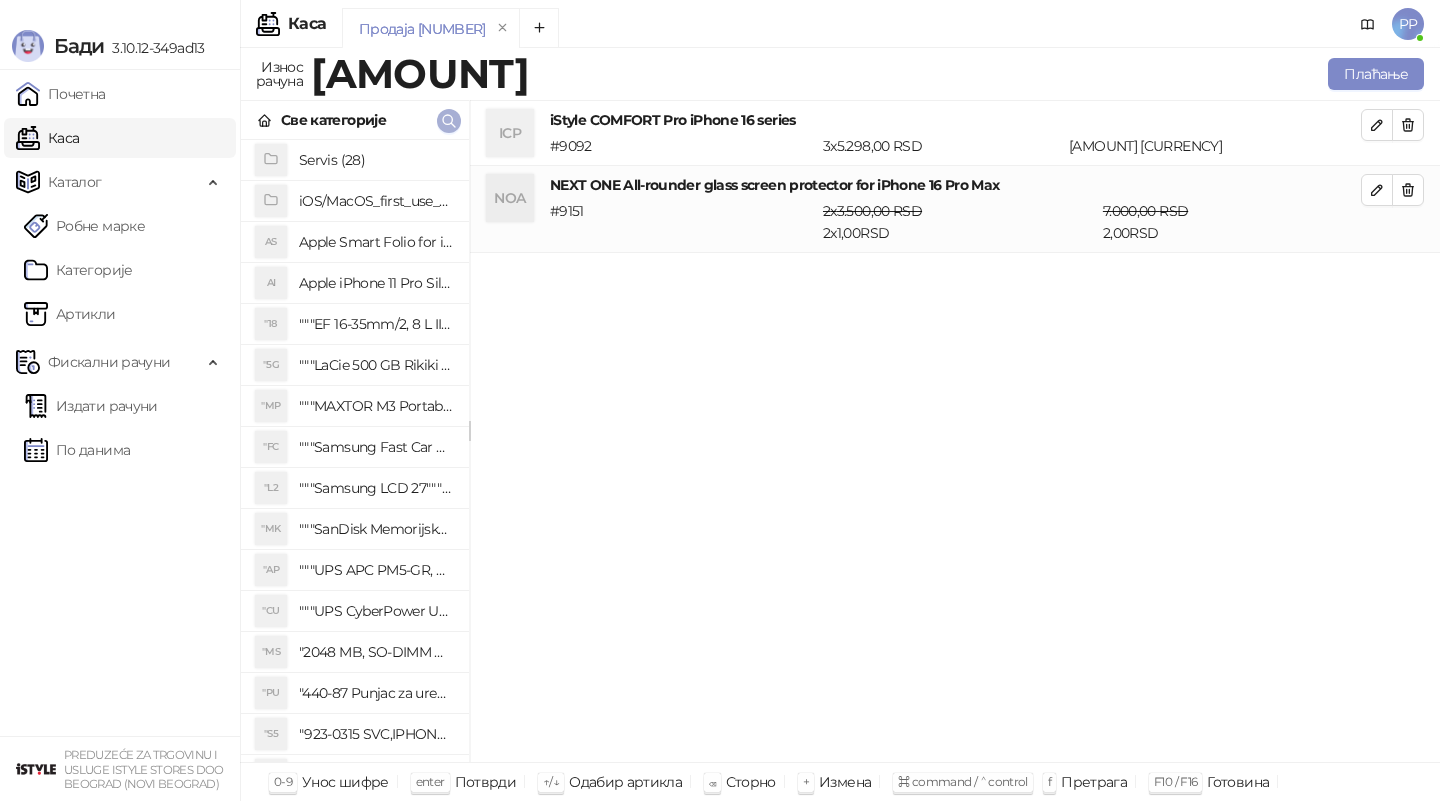 click 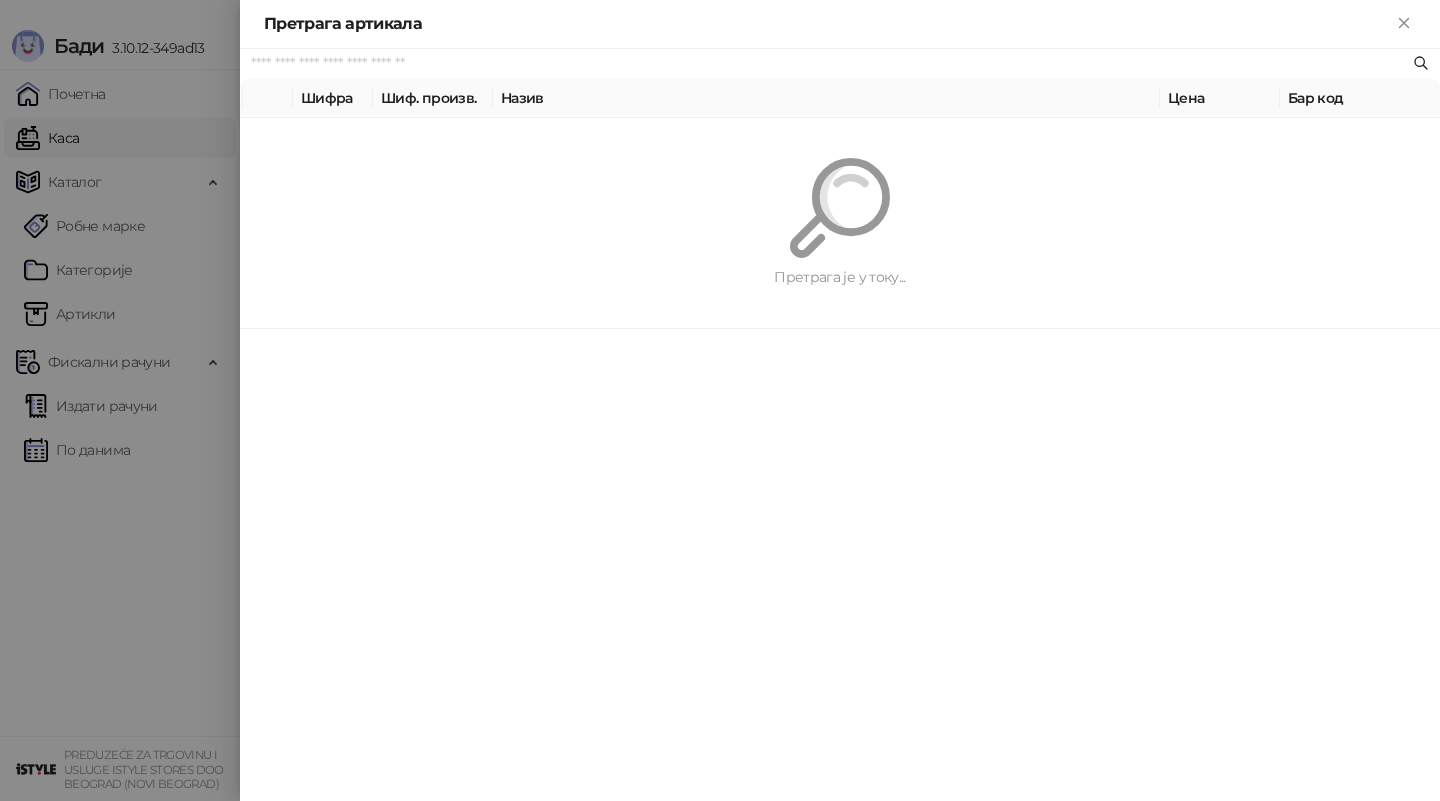 paste on "**********" 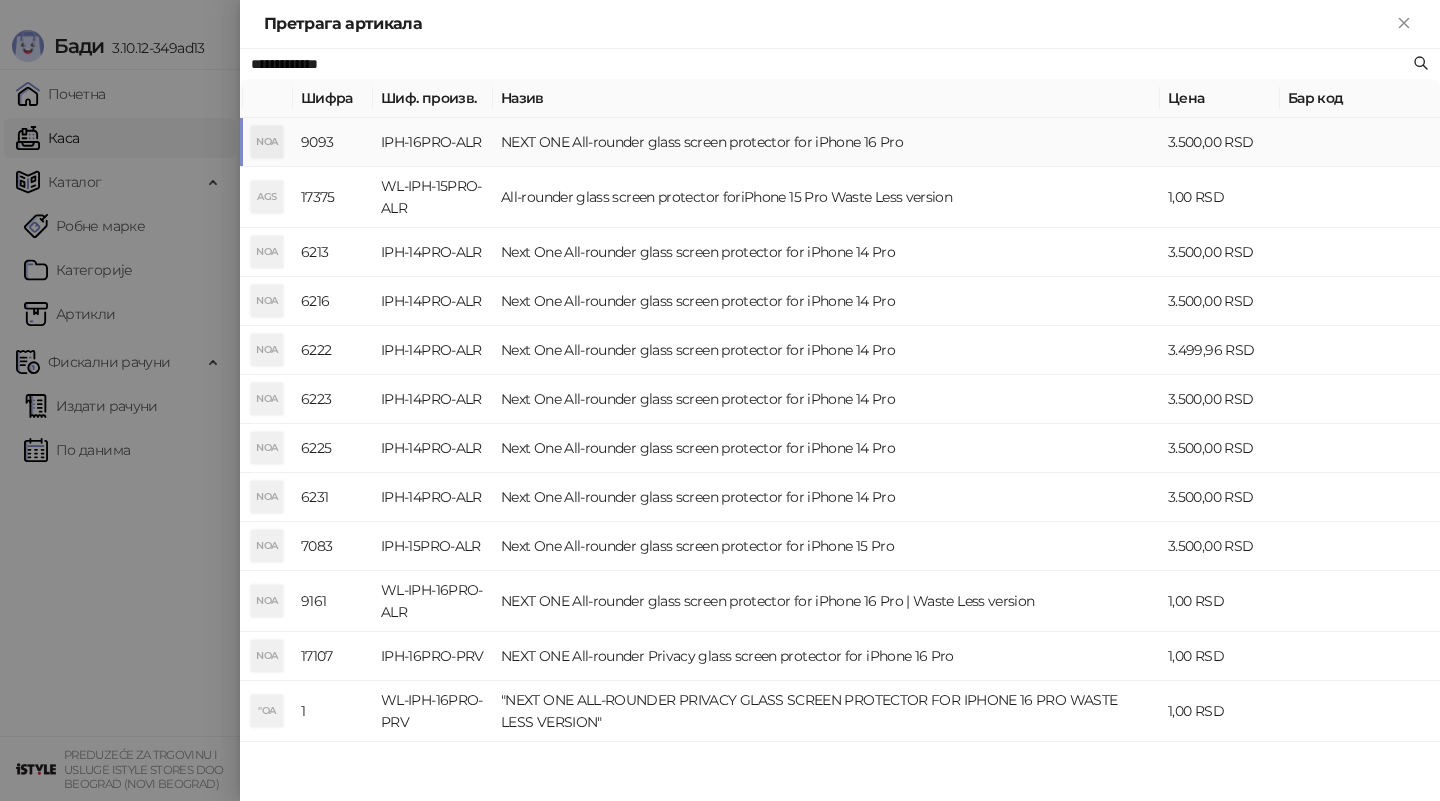 type on "**********" 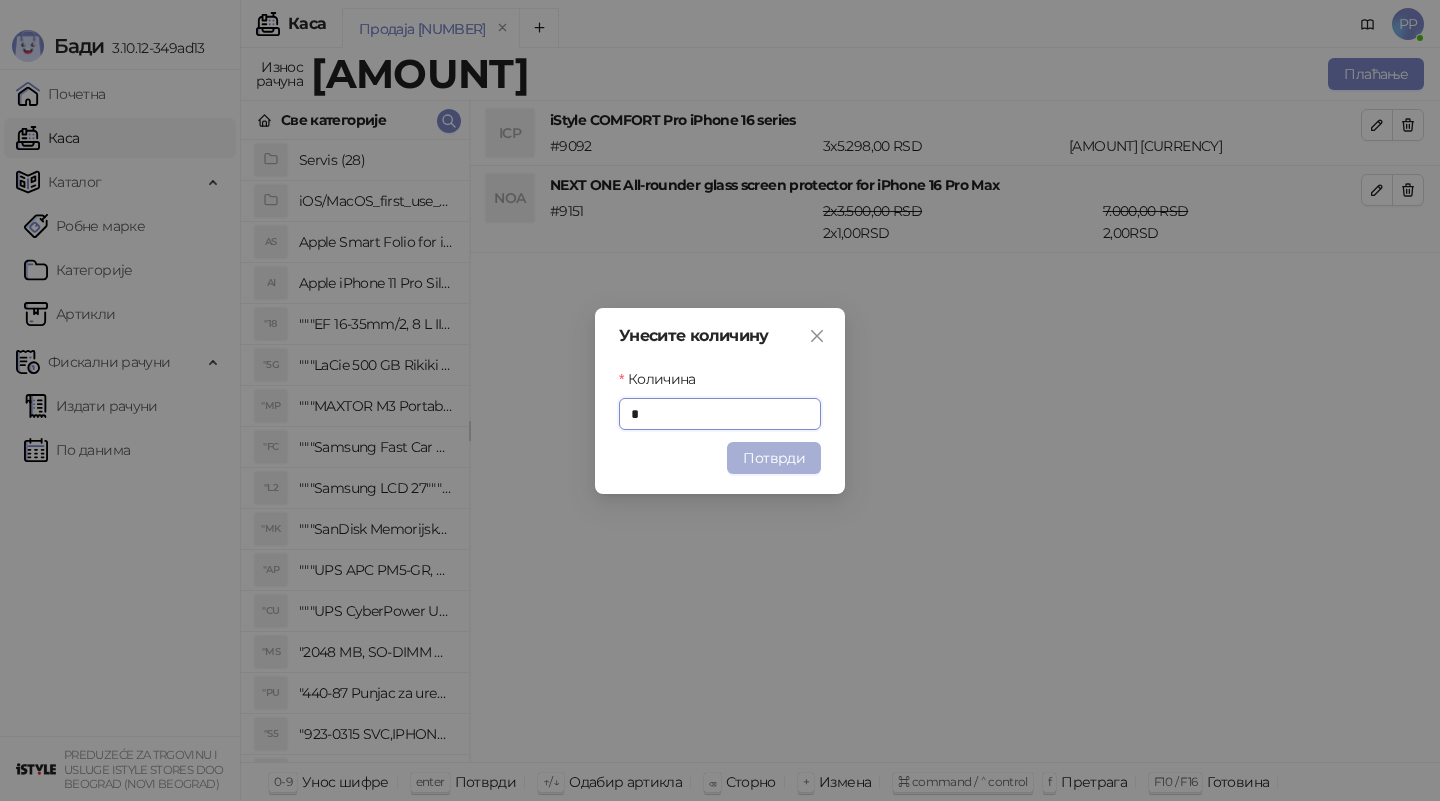 click on "Потврди" at bounding box center (774, 458) 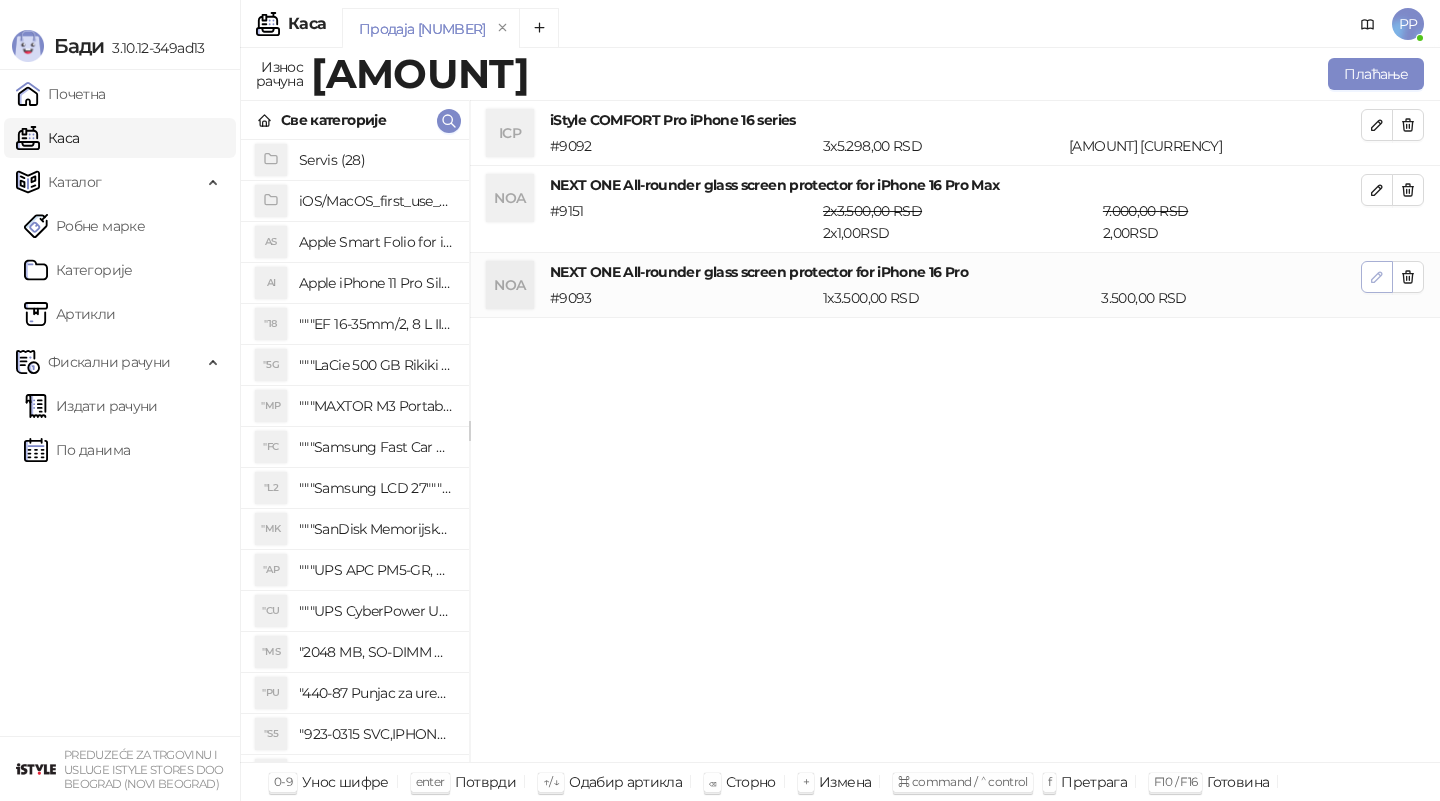 click at bounding box center (1377, 277) 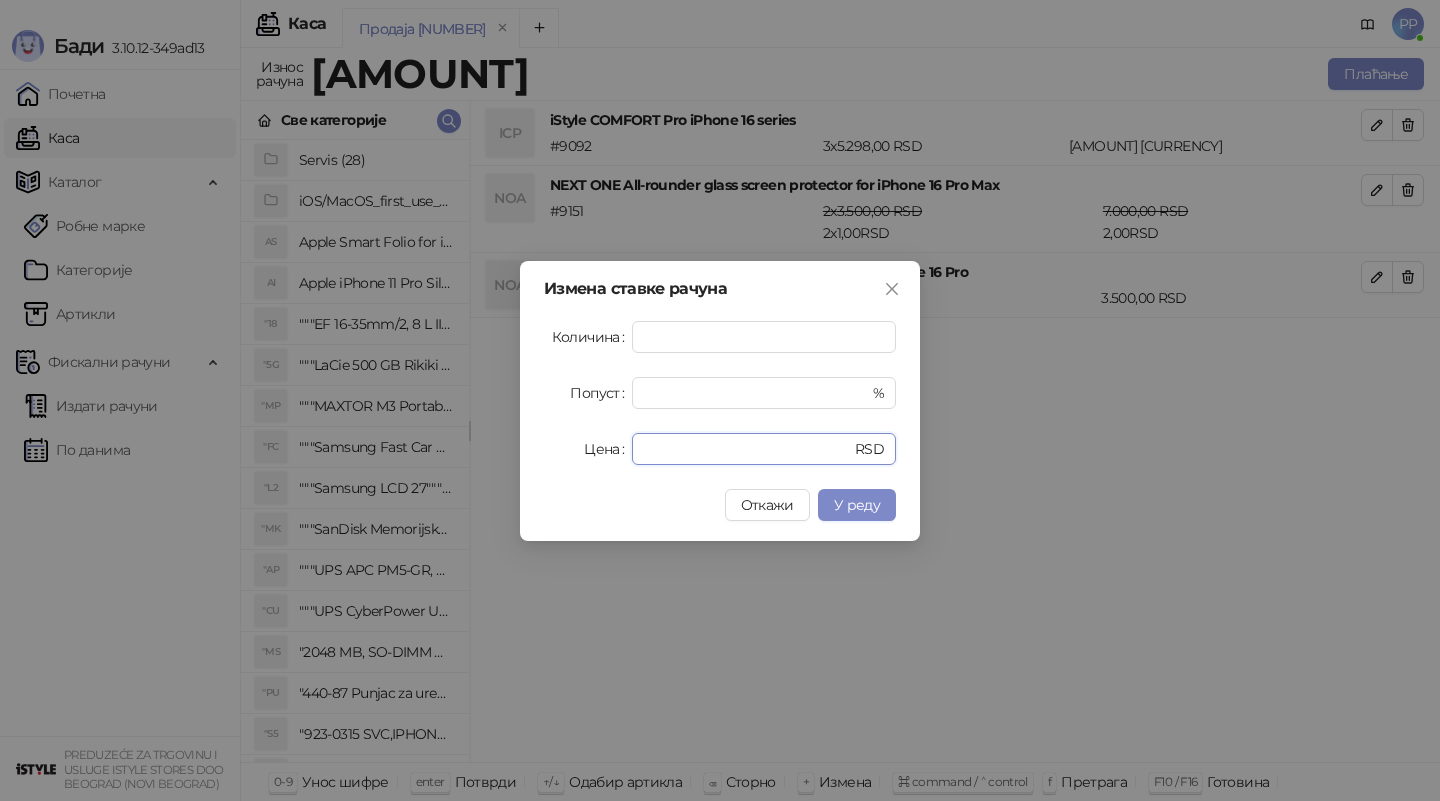 drag, startPoint x: 688, startPoint y: 452, endPoint x: 455, endPoint y: 442, distance: 233.2145 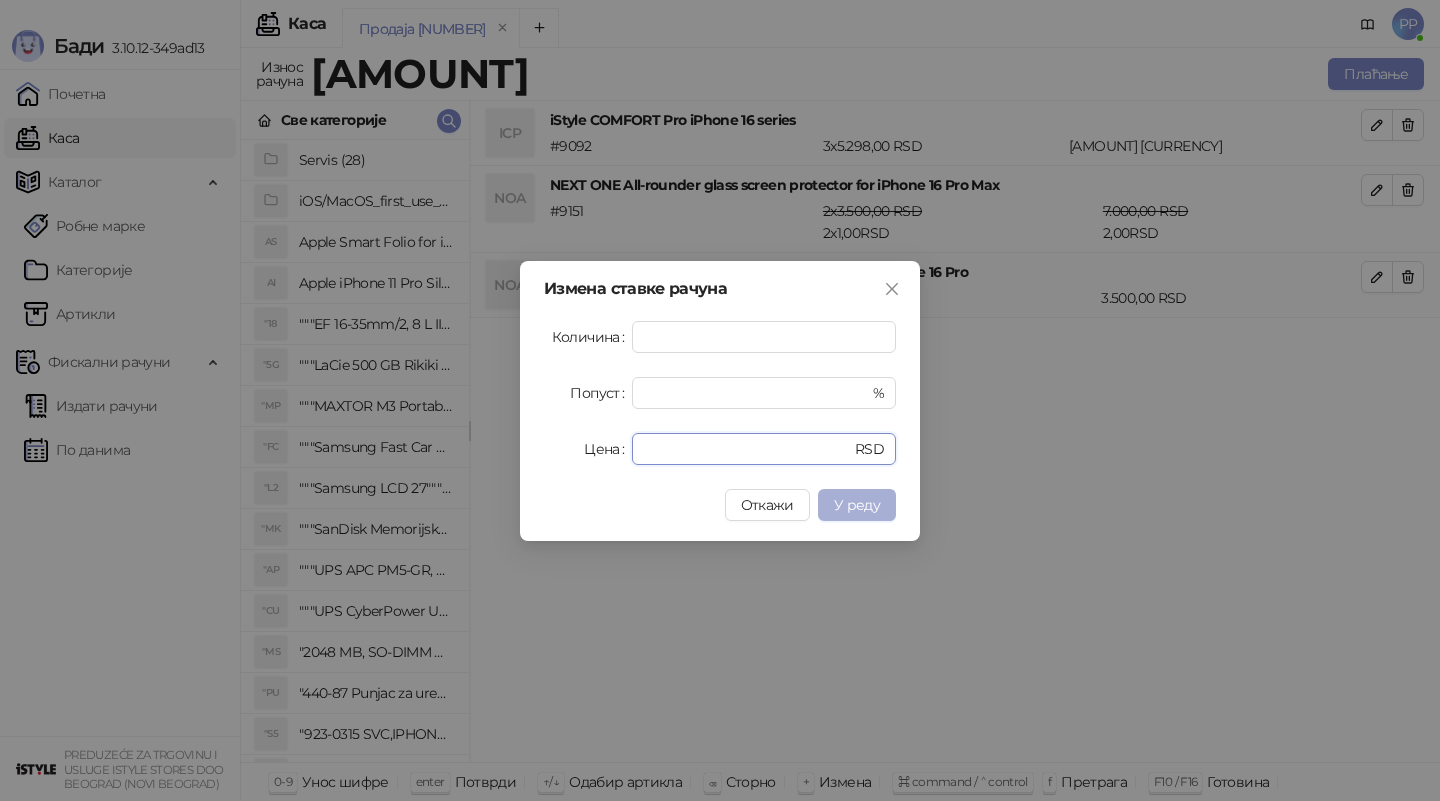 type on "*" 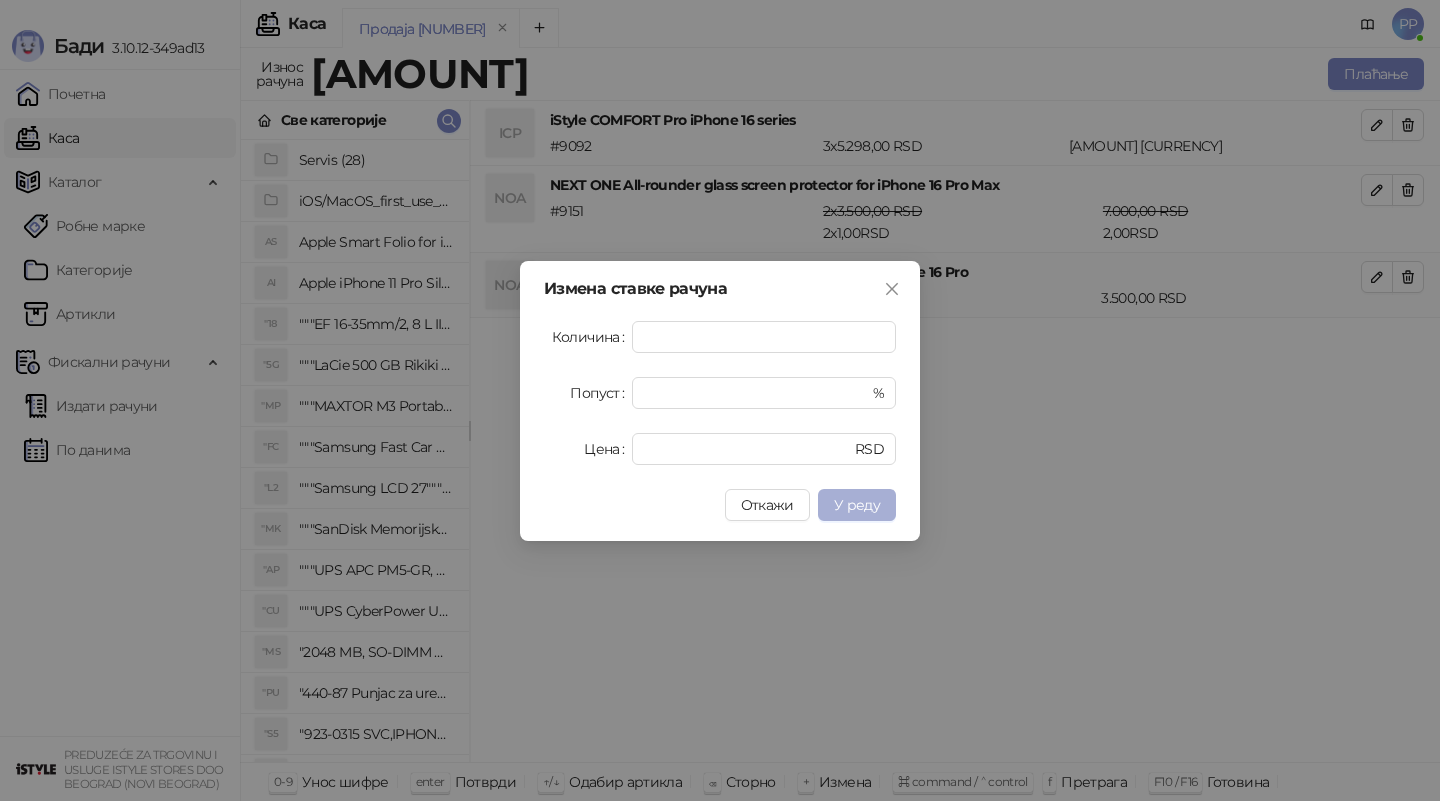 click on "У реду" at bounding box center (857, 505) 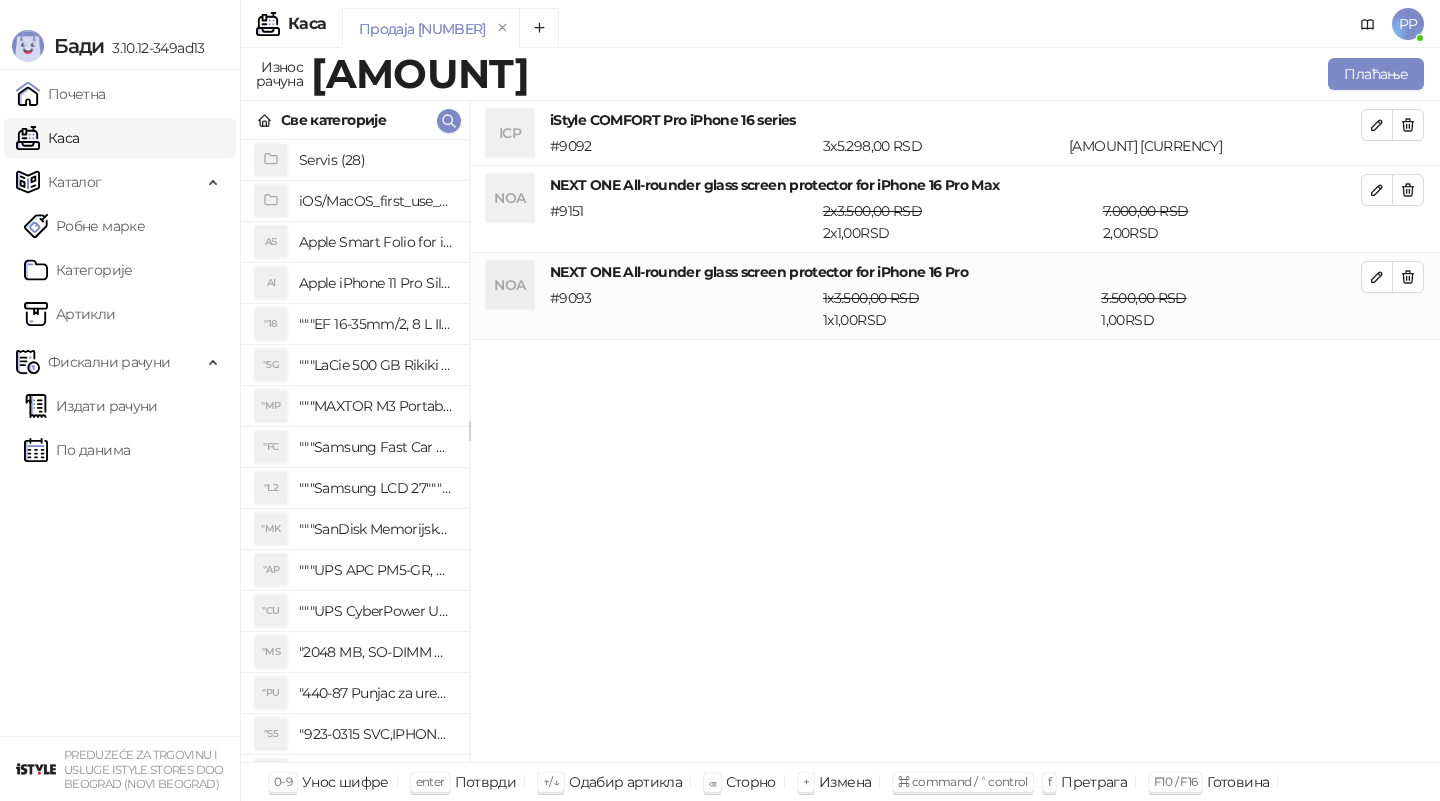 click on "ICP iStyle COMFORT Pro iPhone 16 series    # 9092 3  x  5.298,00 RSD 15.894,00 RSD NOA NEXT ONE All-rounder glass screen protector for iPhone 16 Pro Max    # 9151 2  x  3.500,00   RSD 2  x  1,00  RSD  7.000,00   RSD 2,00  RSD  NOA NEXT ONE All-rounder glass screen protector for iPhone 16 Pro    # 9093 1  x  3.500,00   RSD 1  x  1,00  RSD  3.500,00   RSD 1,00  RSD" at bounding box center (955, 432) 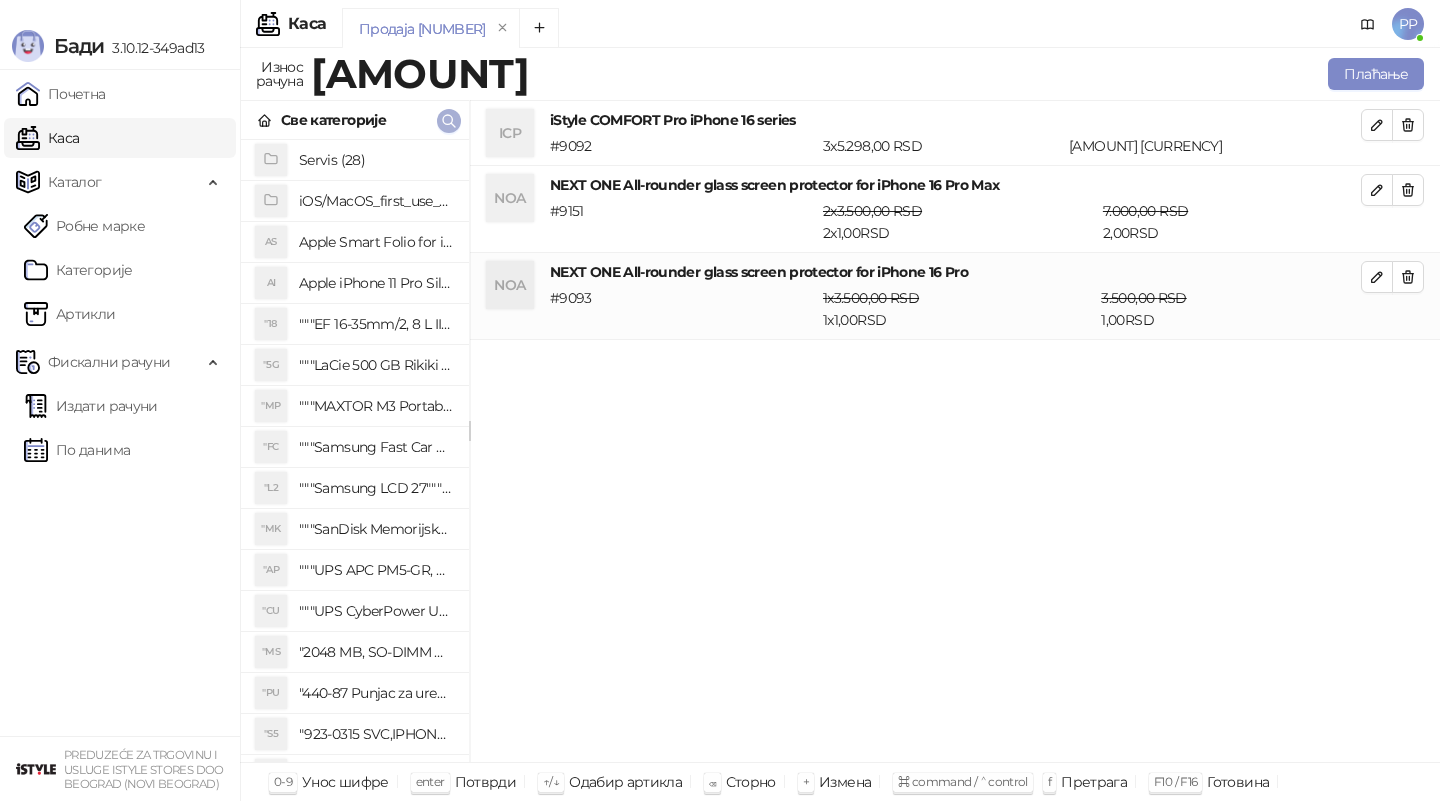 click 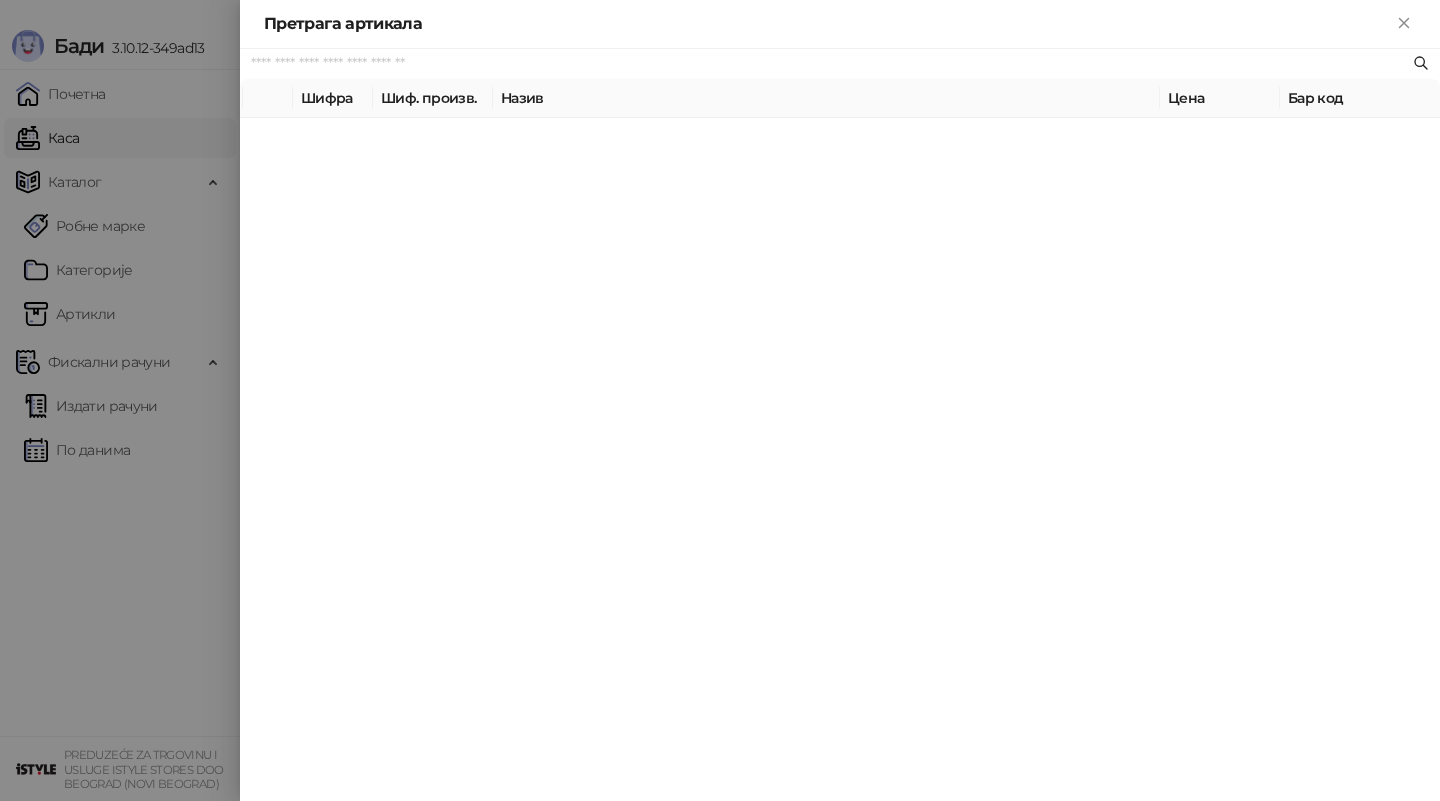 paste on "**********" 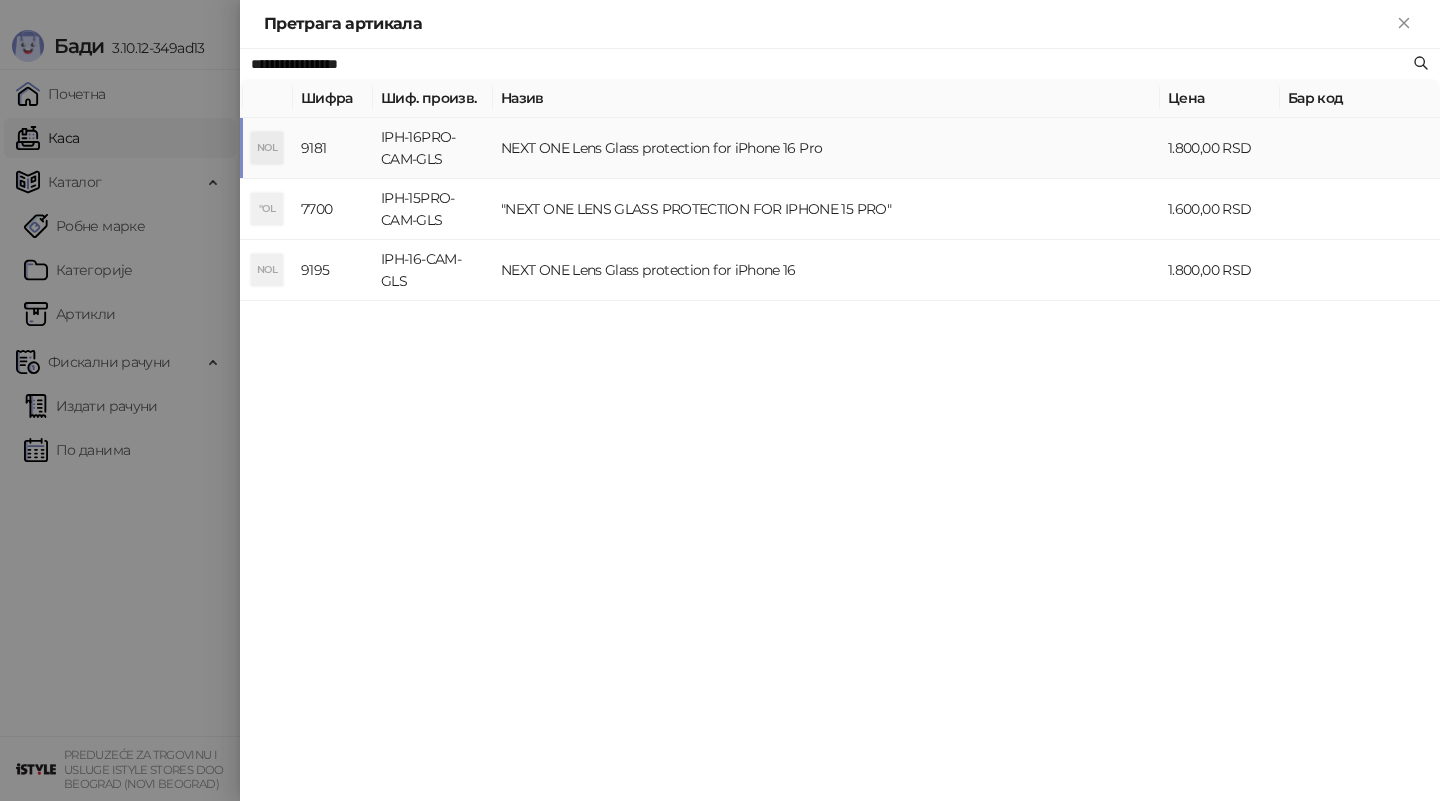 type on "**********" 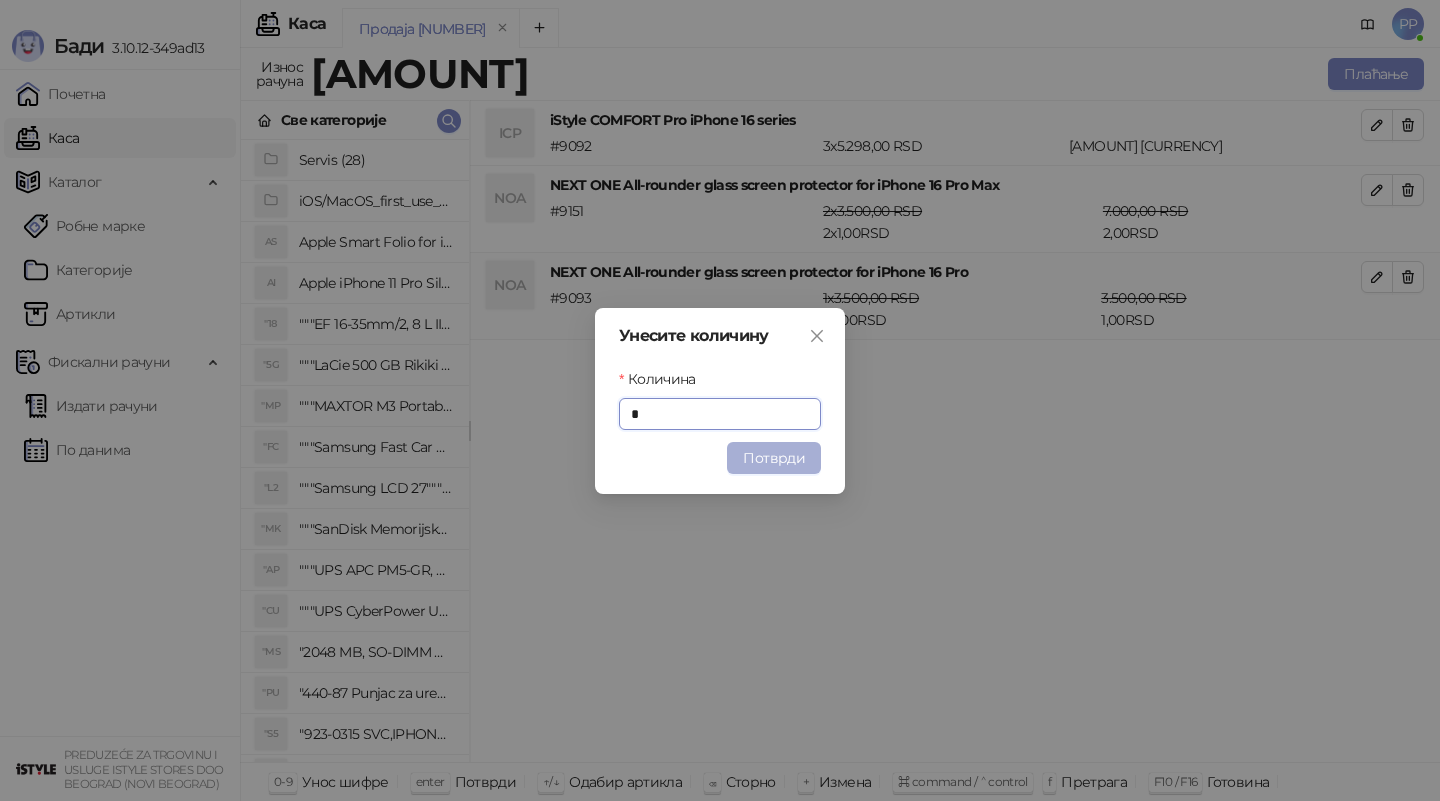type on "*" 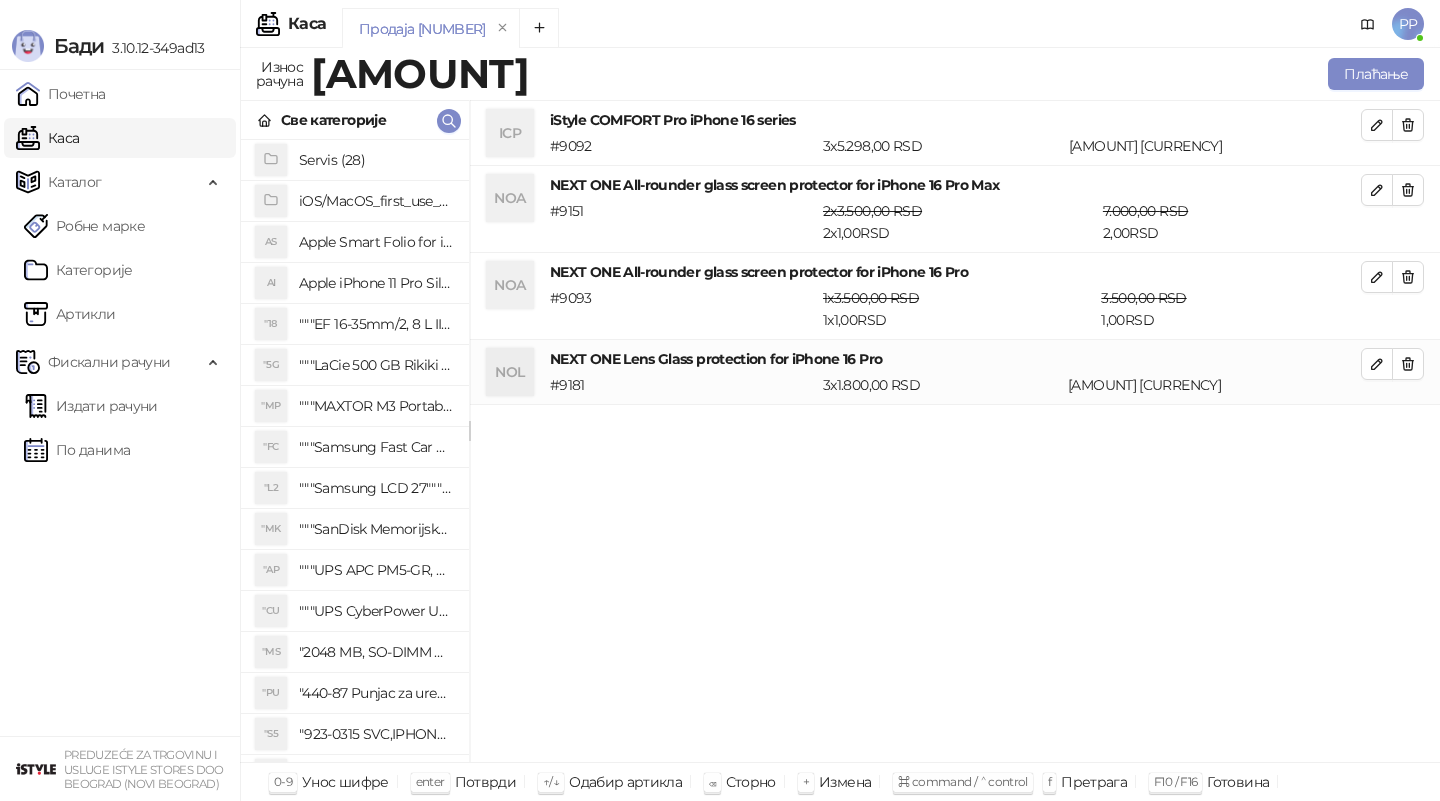 click on "ICP iStyle COMFORT Pro iPhone 16 series    # 9092 3  x  5.298,00 RSD 15.894,00 RSD NOA NEXT ONE All-rounder glass screen protector for iPhone 16 Pro Max    # 9151 2  x  3.500,00   RSD 2  x  1,00  RSD  7.000,00   RSD 2,00  RSD  NOA NEXT ONE All-rounder glass screen protector for iPhone 16 Pro    # 9093 1  x  3.500,00   RSD 1  x  1,00  RSD  3.500,00   RSD 1,00  RSD  NOL NEXT ONE Lens Glass protection for iPhone 16 Pro    # 9181 3  x  1.800,00 RSD 5.400,00 RSD" at bounding box center [955, 432] 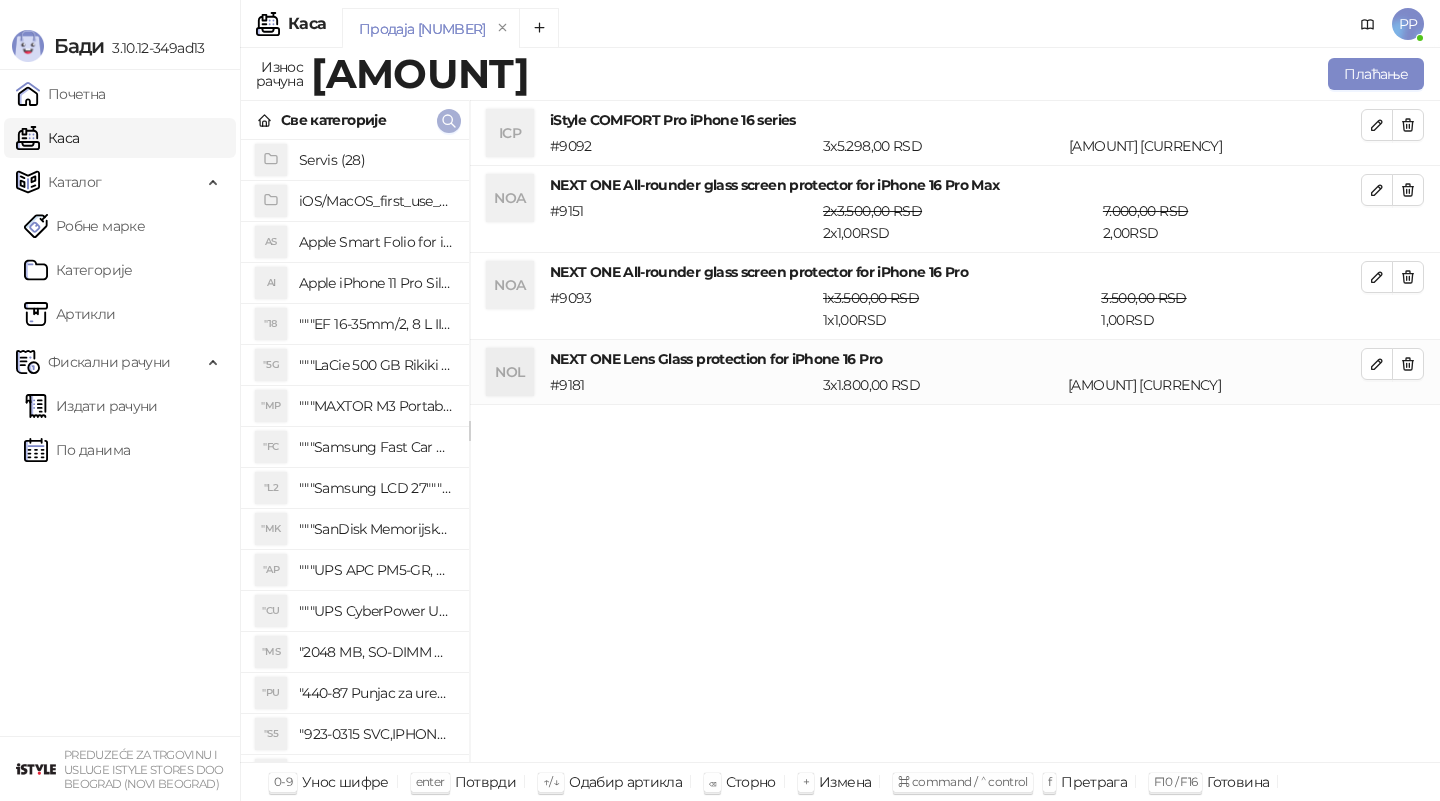 click 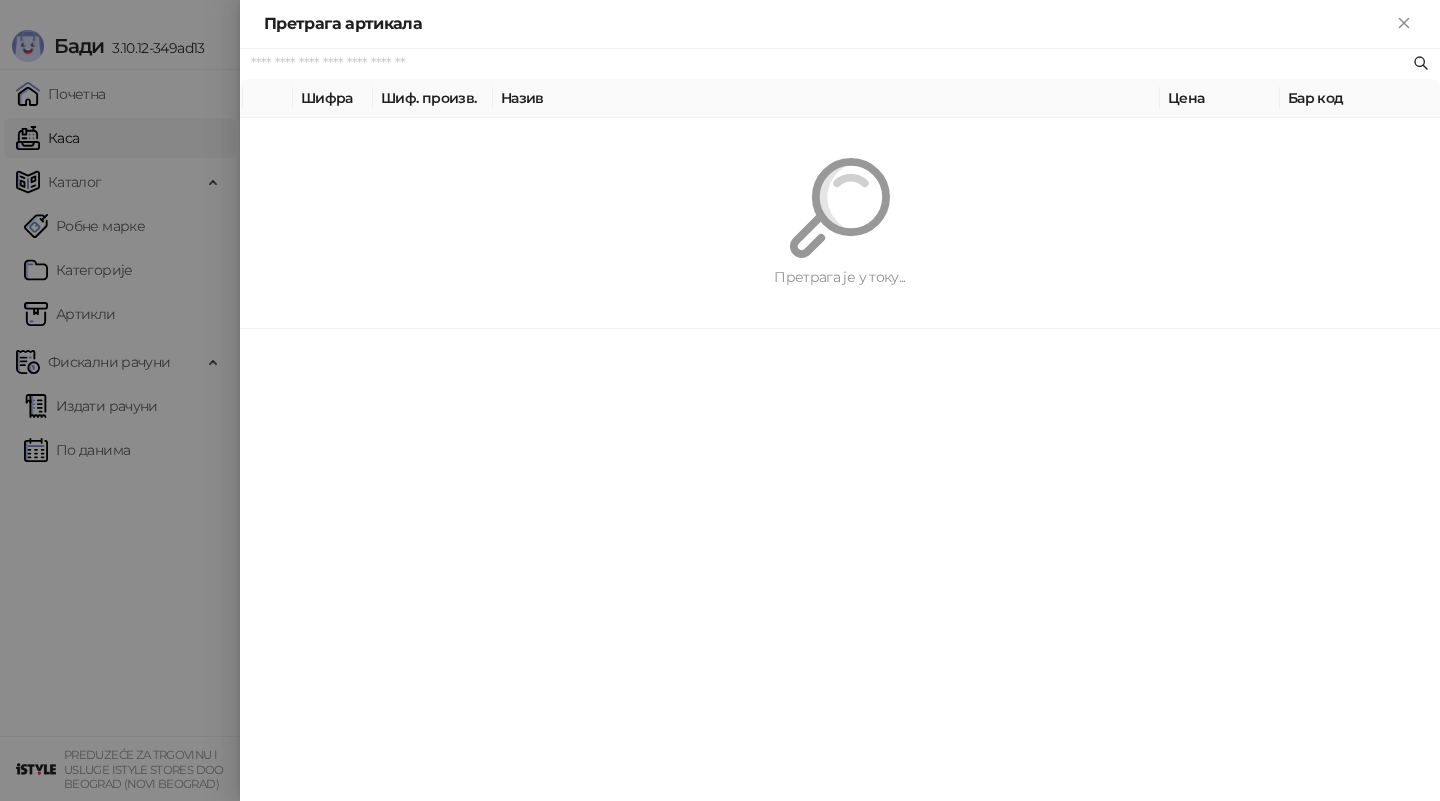 paste on "**********" 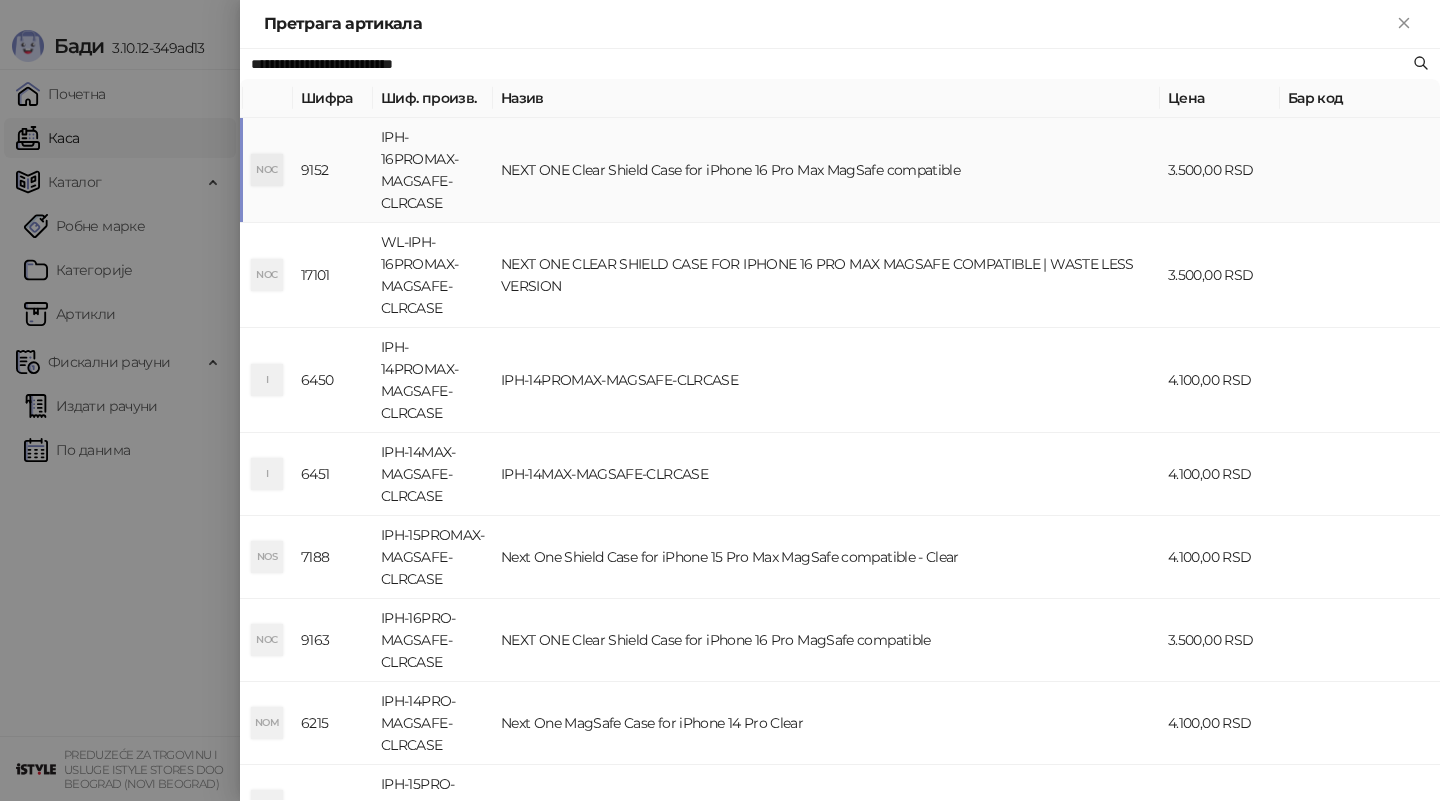 type on "**********" 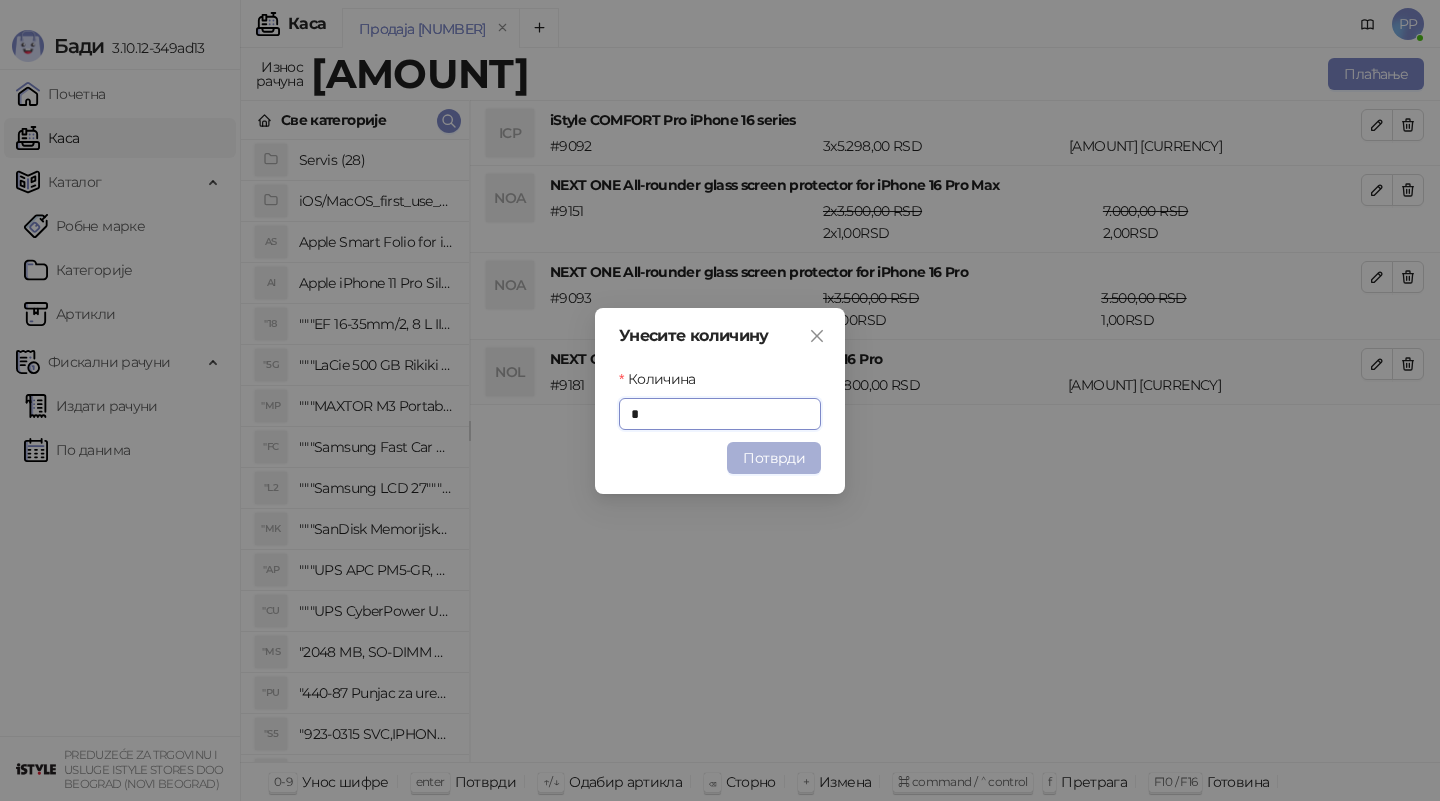 type on "*" 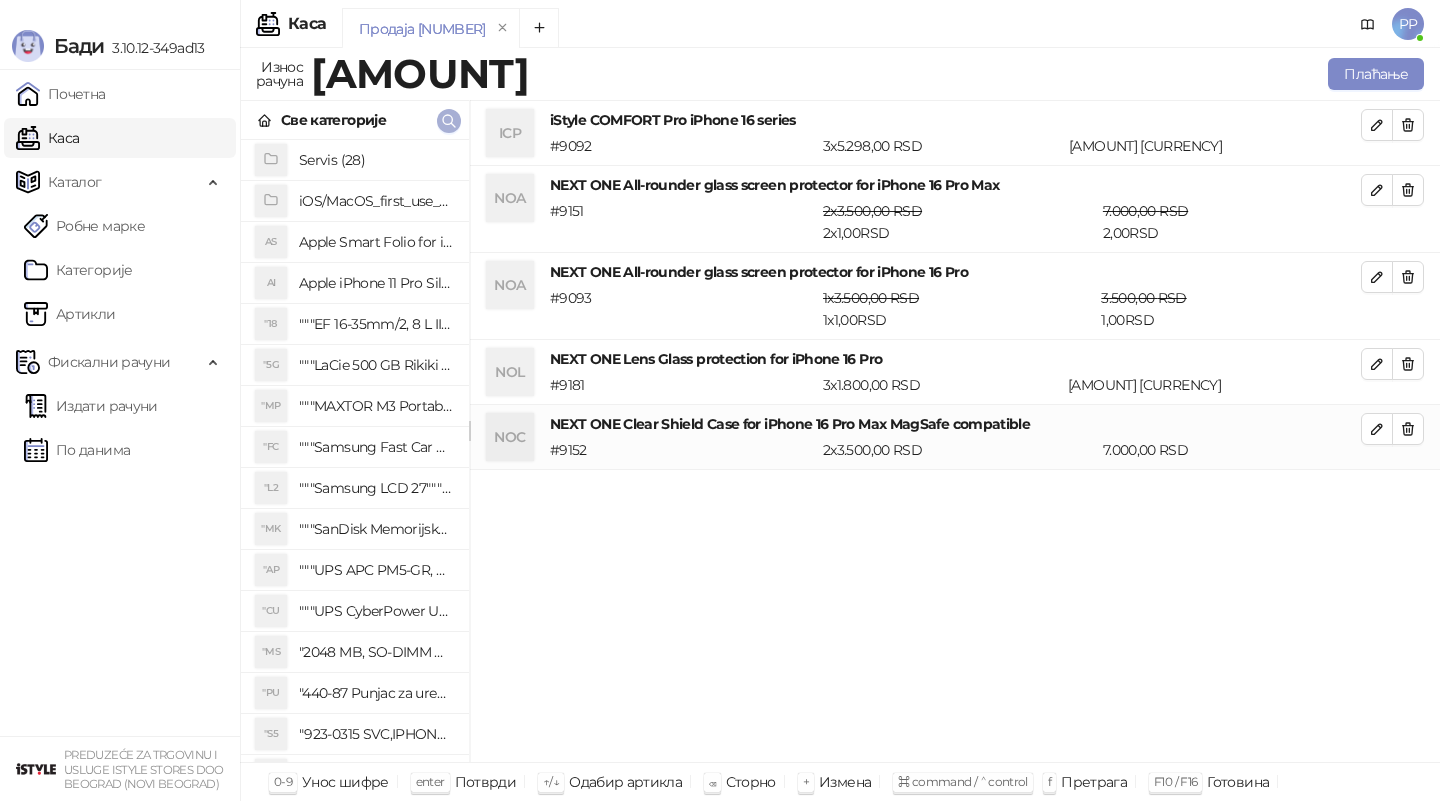 click at bounding box center [449, 120] 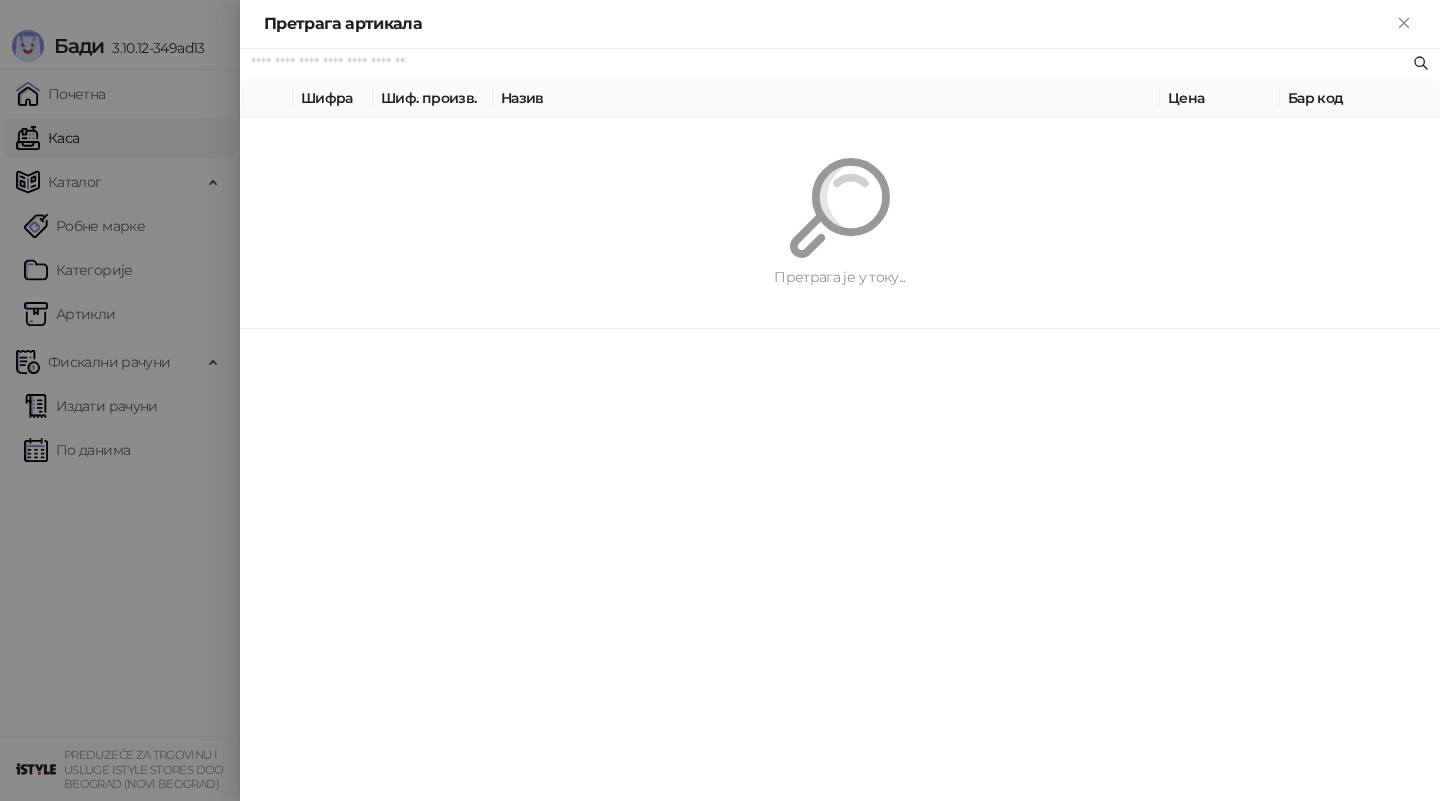 paste on "**********" 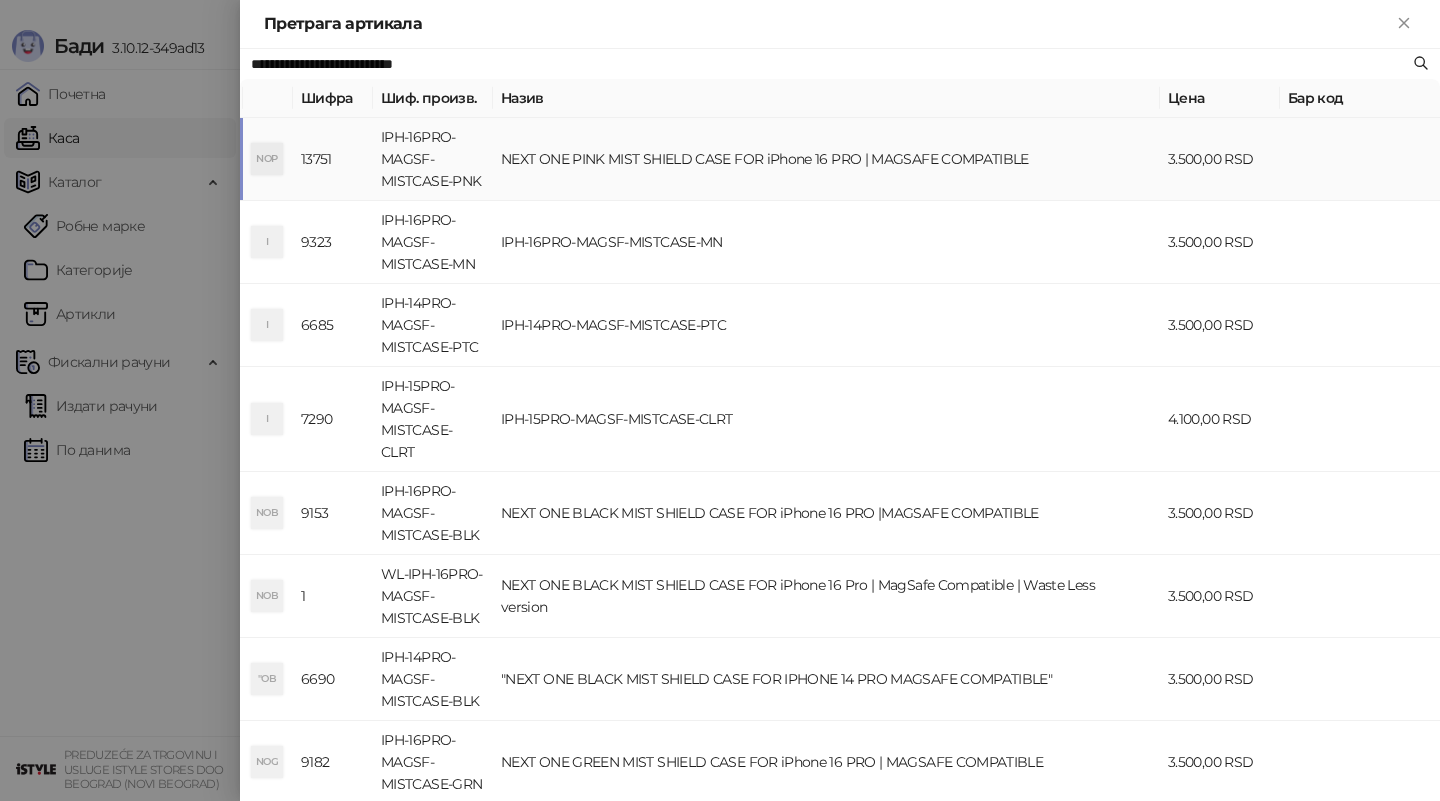 type on "**********" 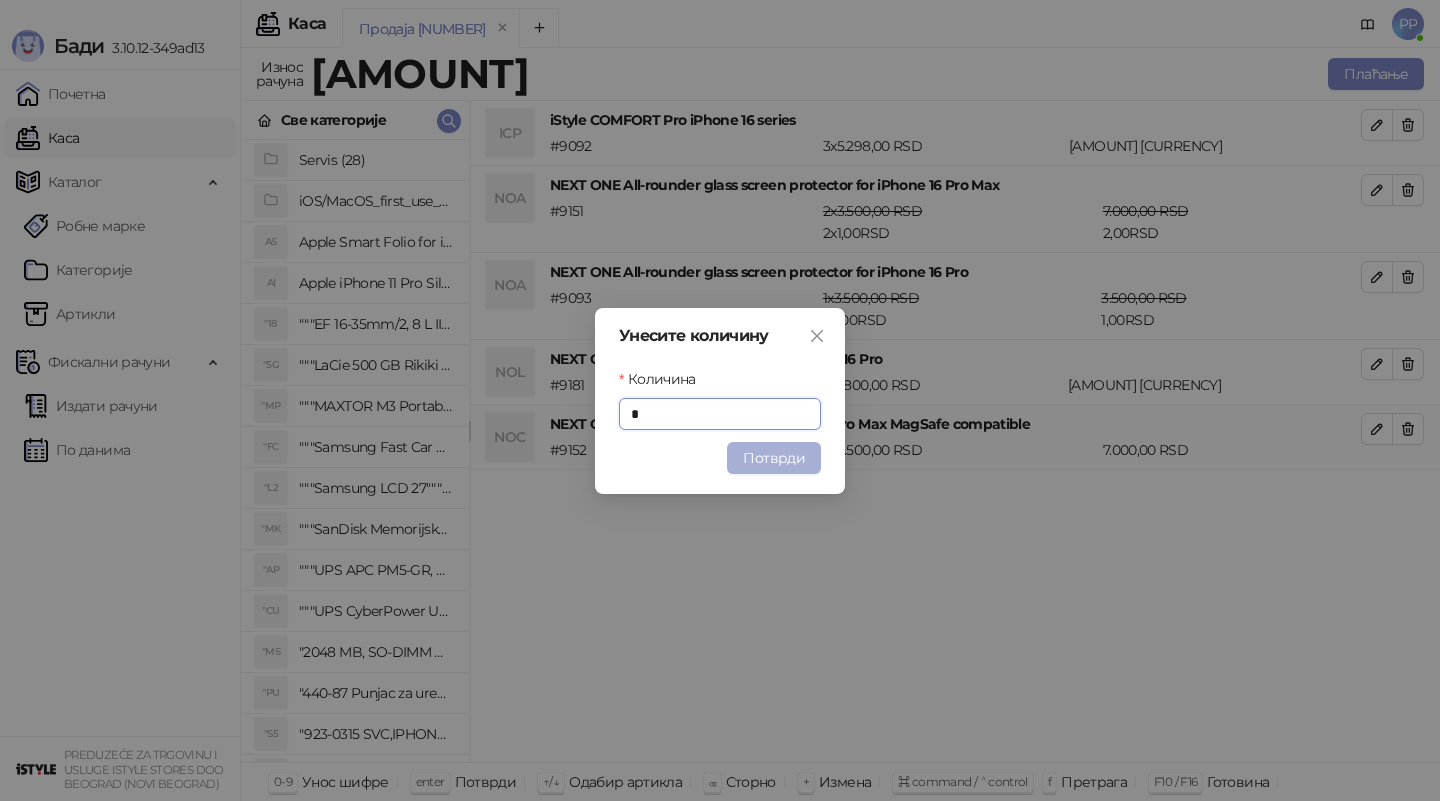 click on "Потврди" at bounding box center (774, 458) 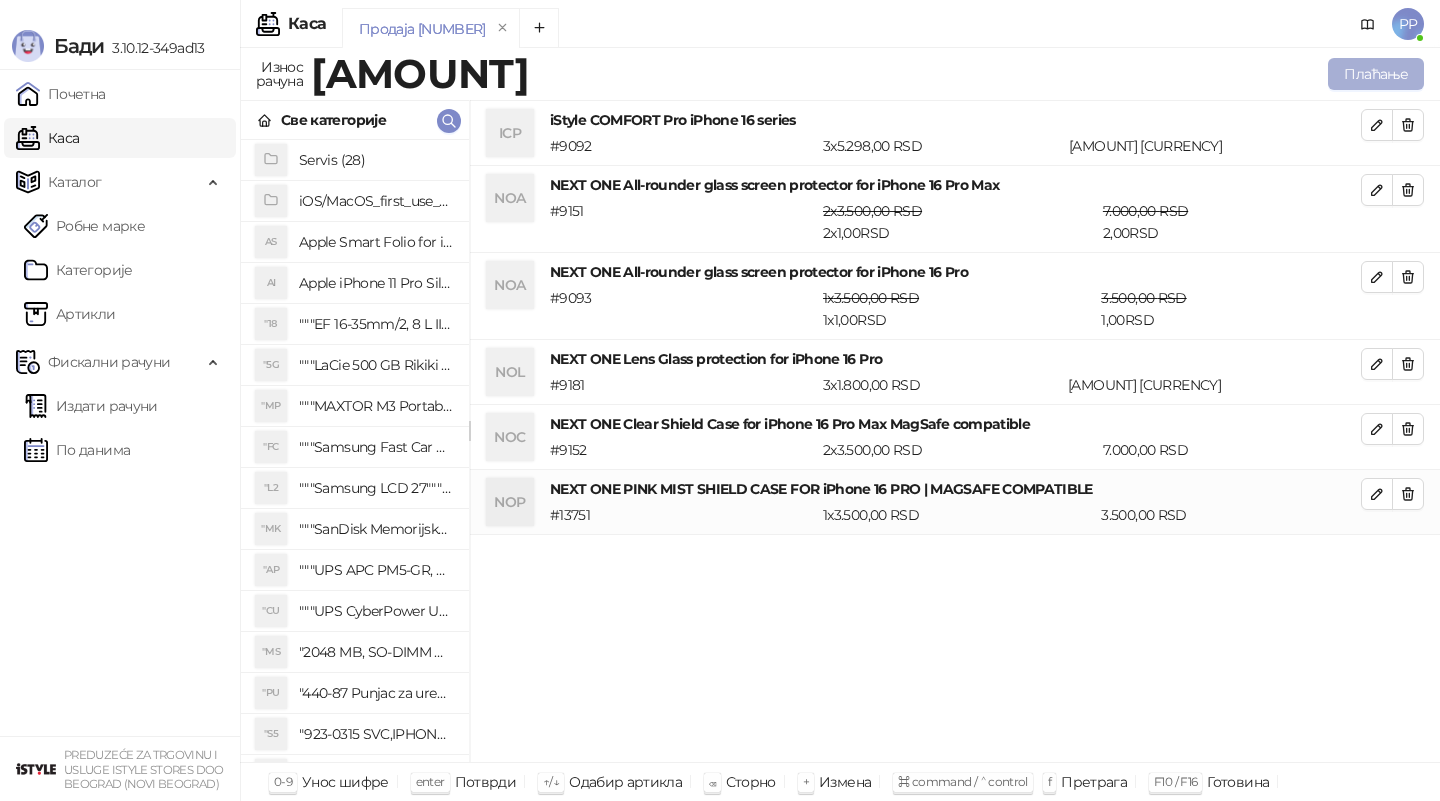 click on "Плаћање" at bounding box center [1376, 74] 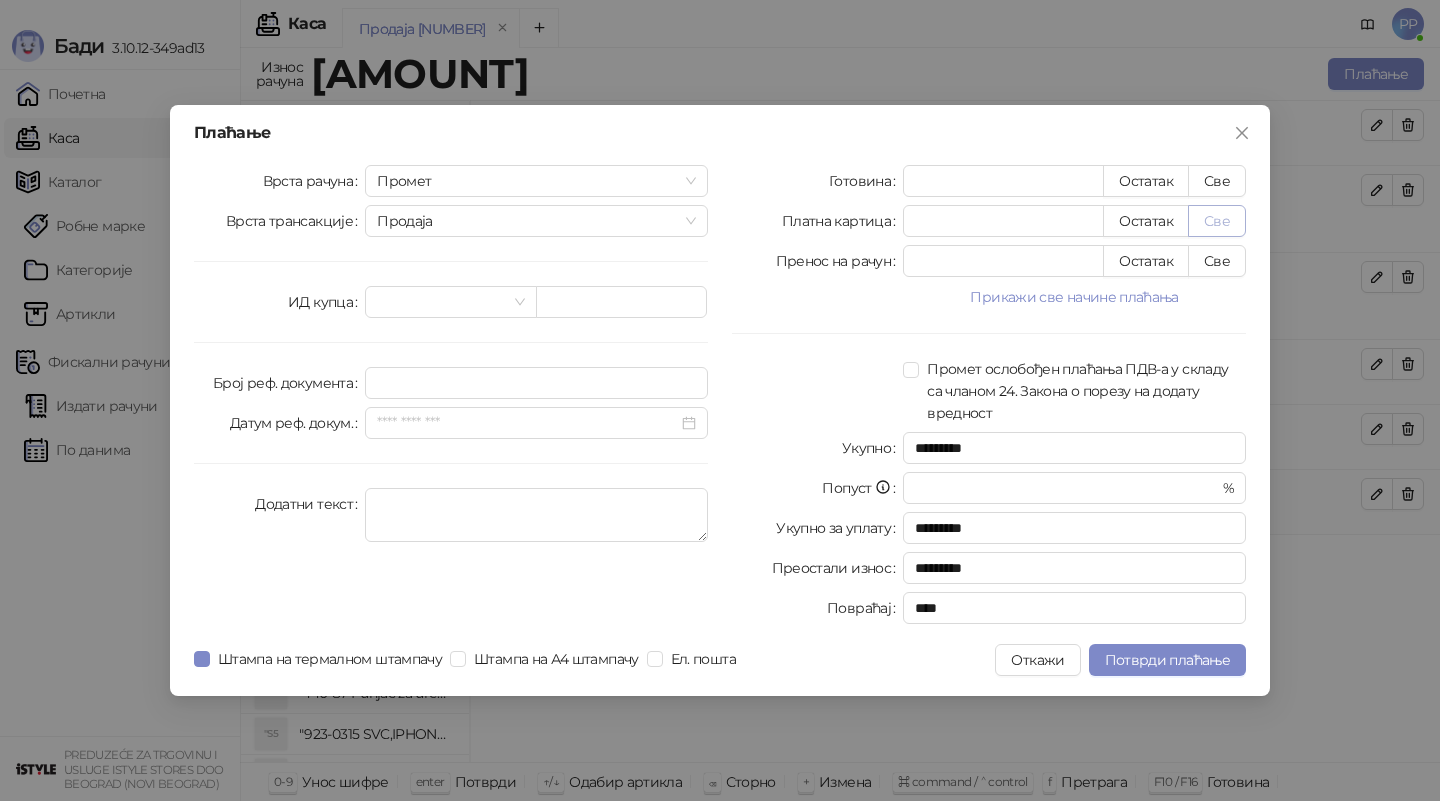 click on "Све" at bounding box center (1217, 221) 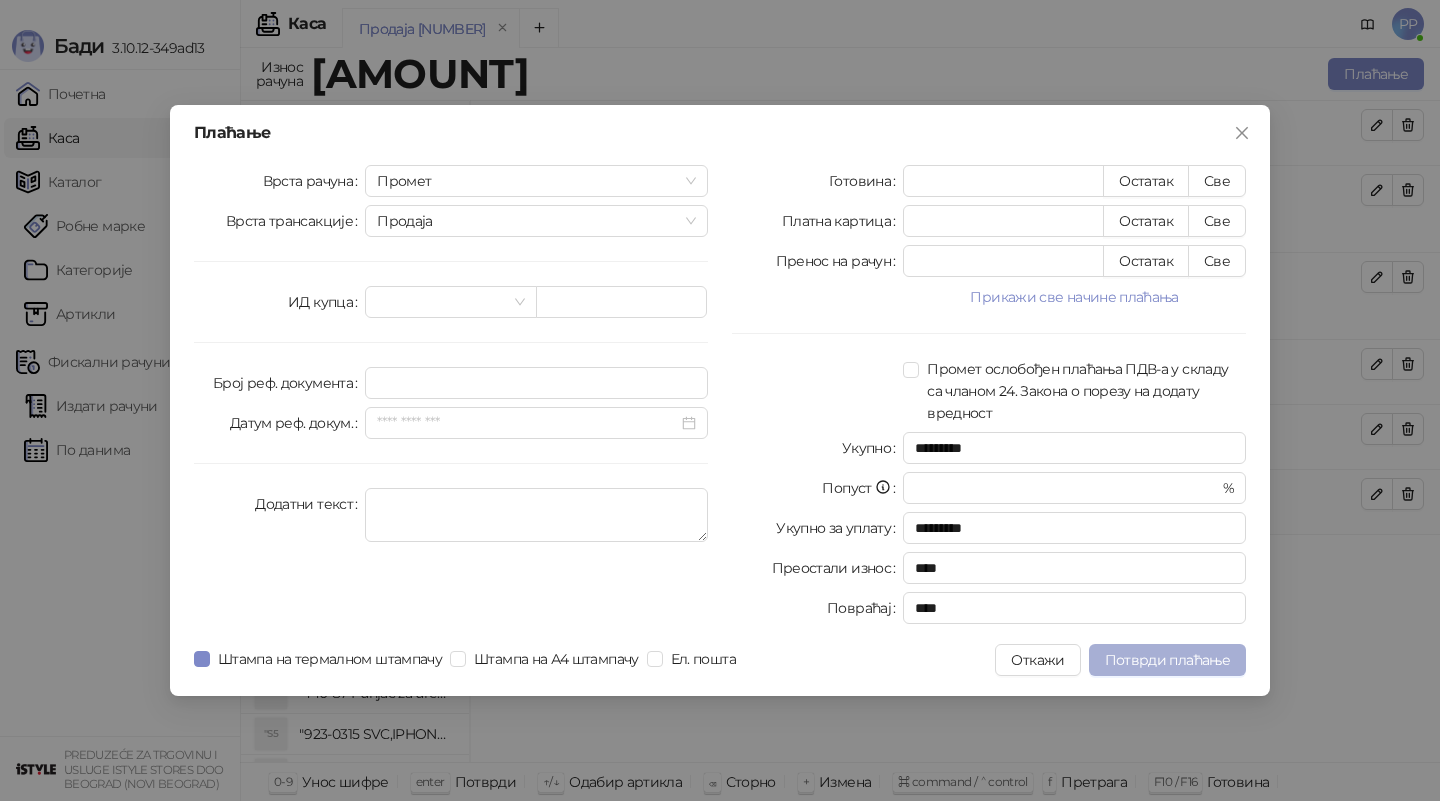 click on "Потврди плаћање" at bounding box center (1167, 660) 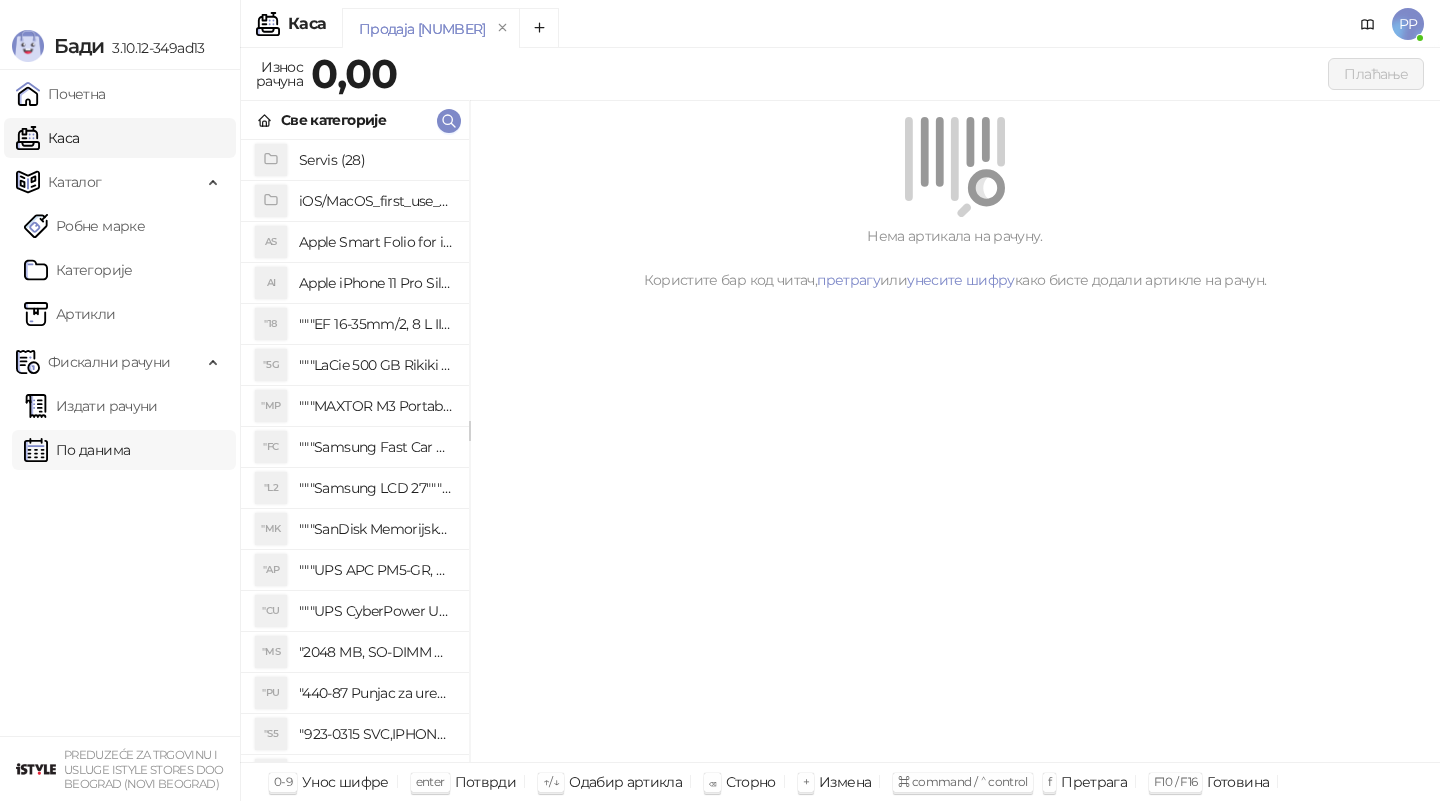 click on "По данима" at bounding box center [77, 450] 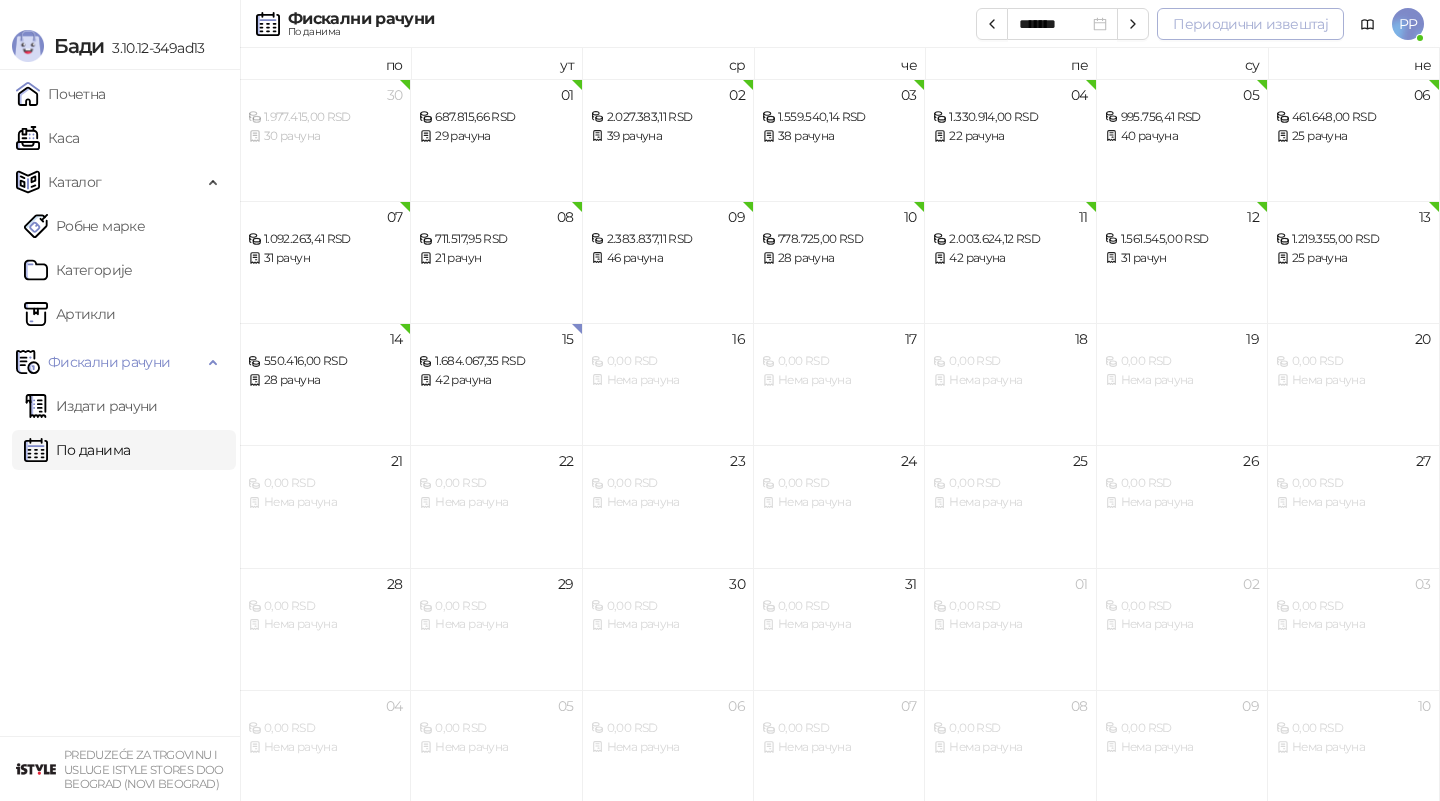 click on "Периодични извештај" at bounding box center [1250, 24] 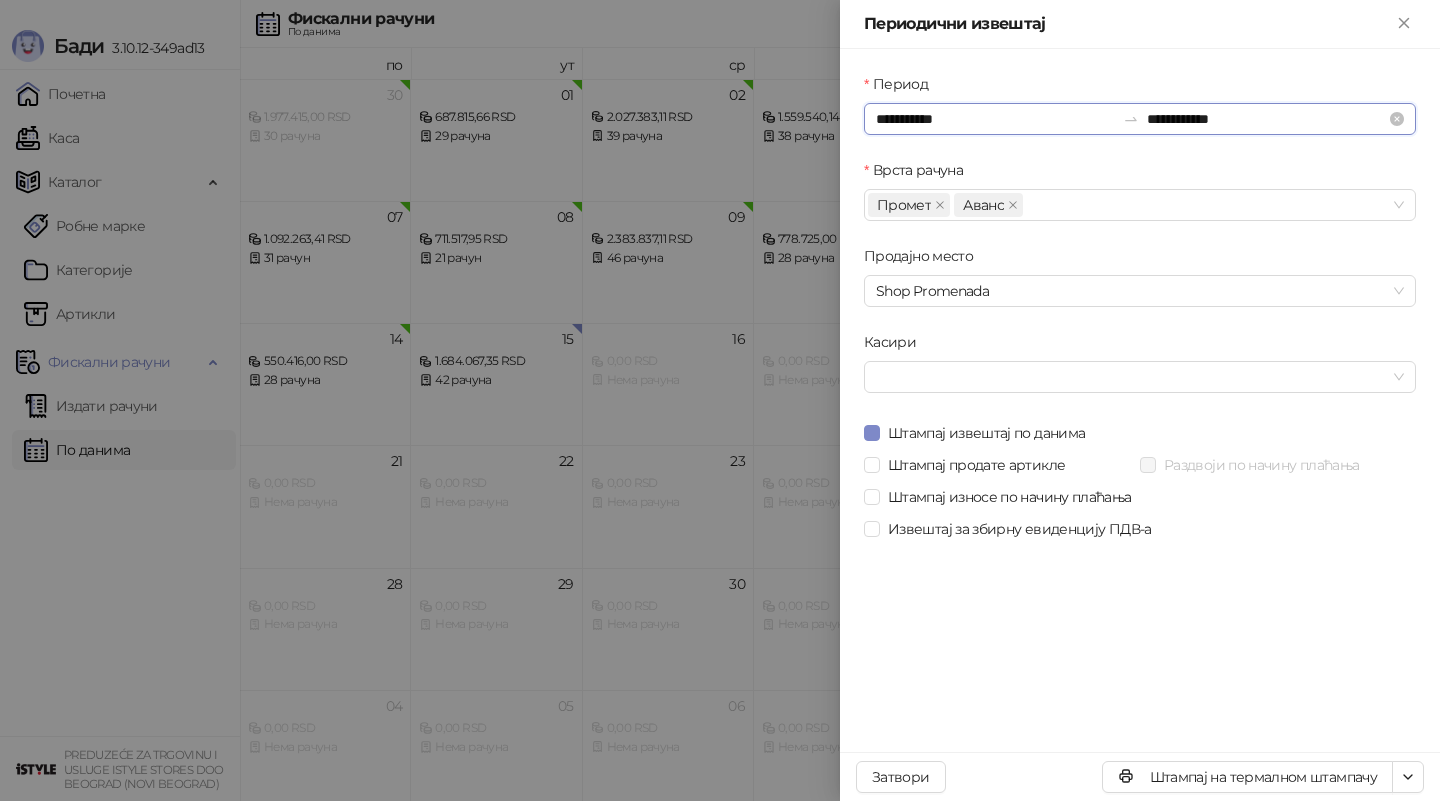 click on "**********" at bounding box center [995, 119] 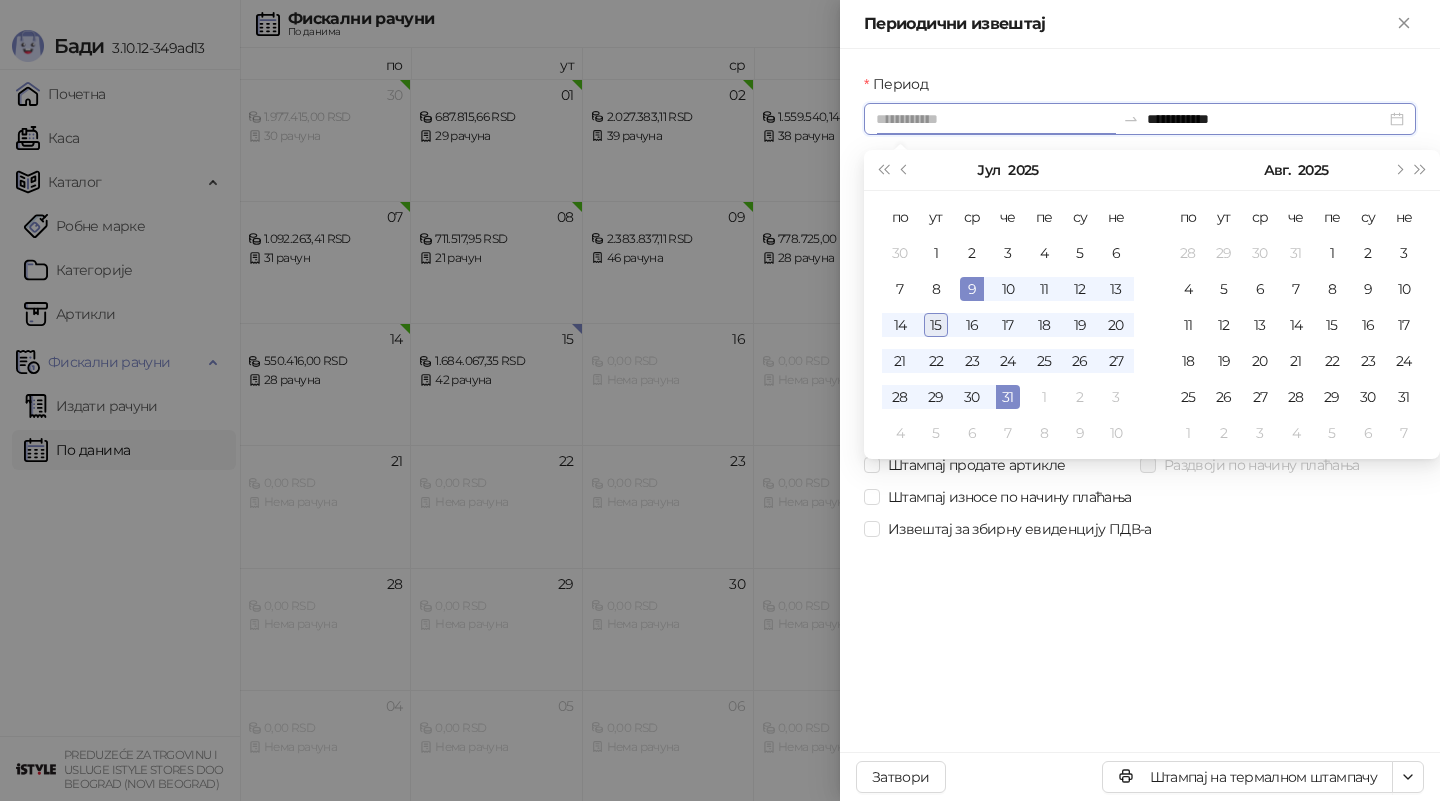 type on "**********" 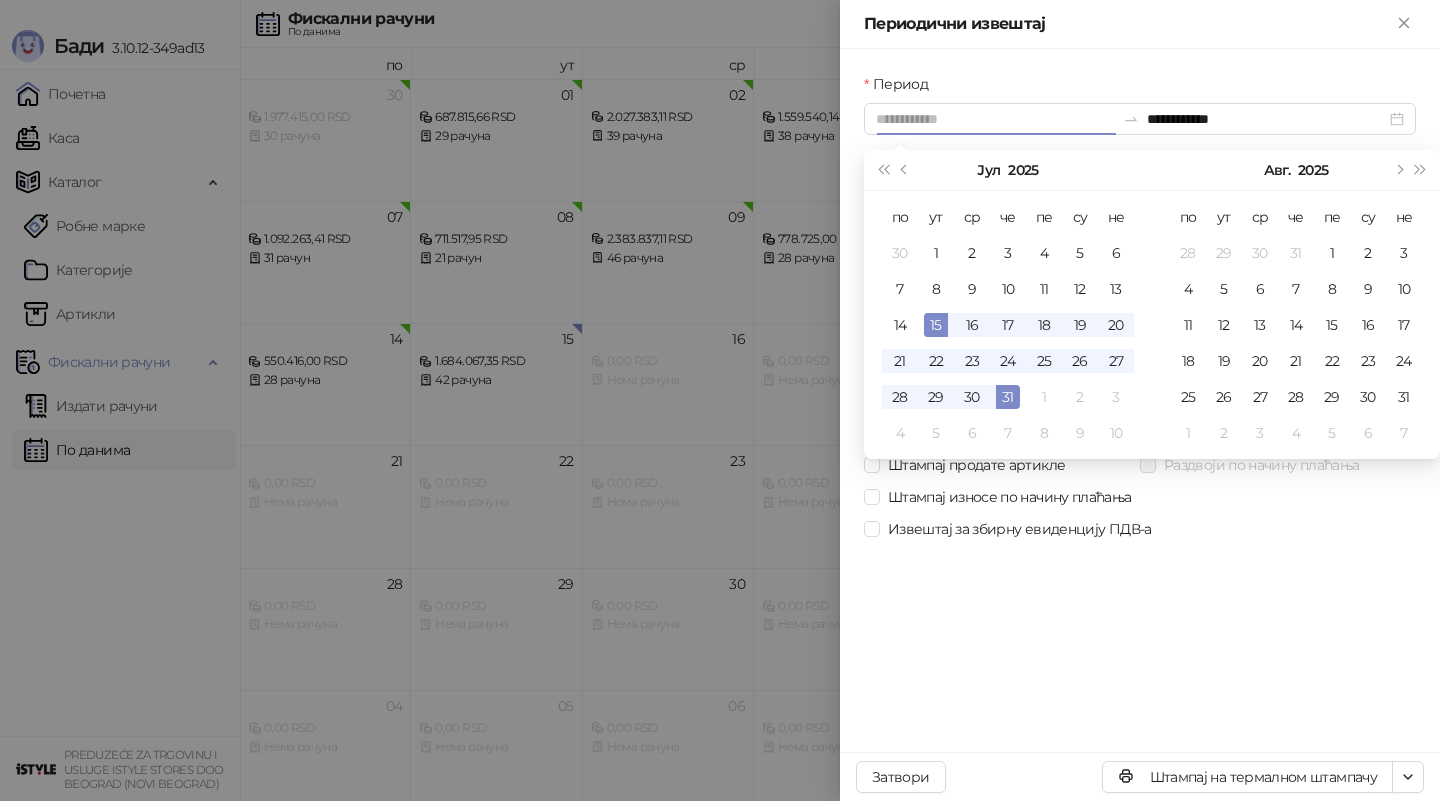 click on "15" at bounding box center (936, 325) 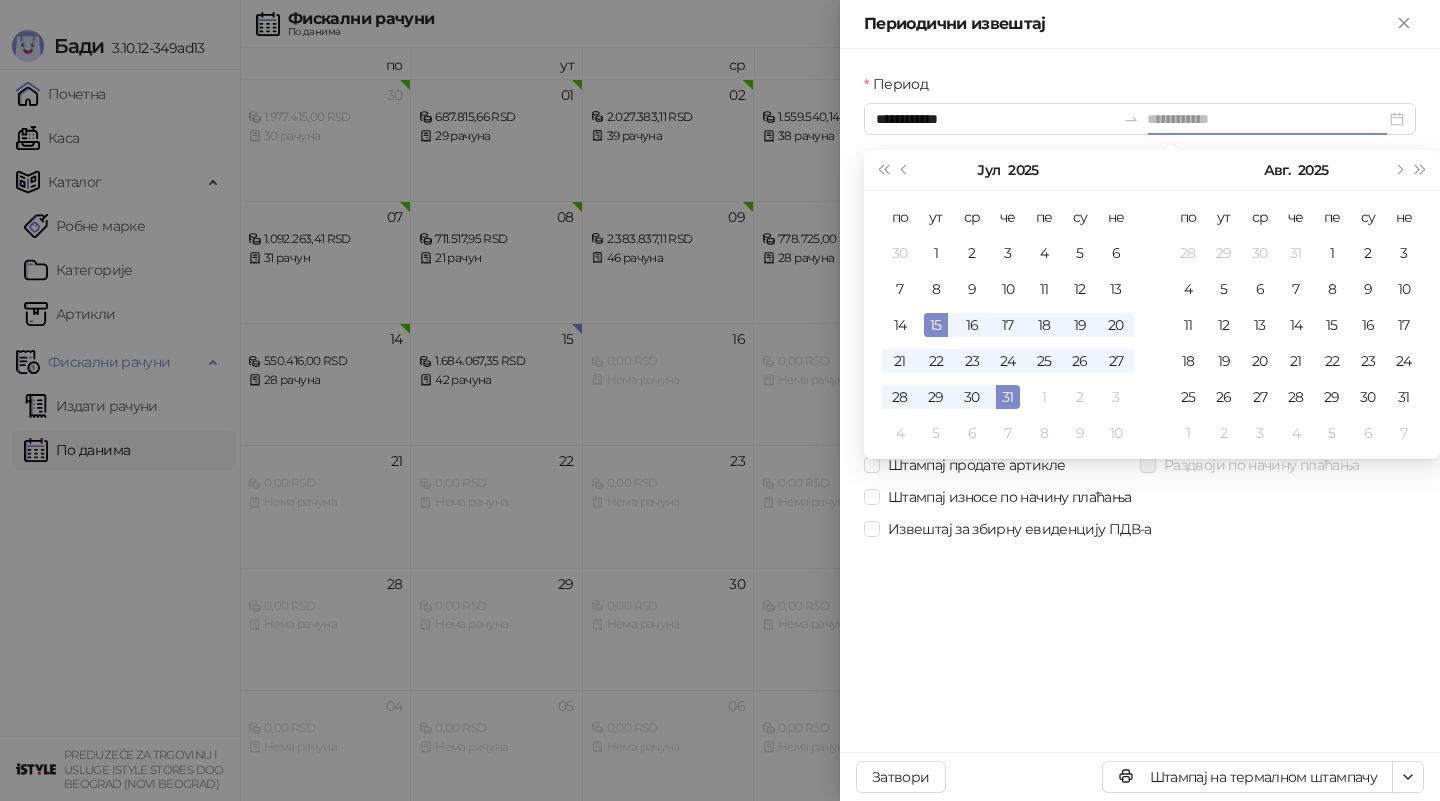 click on "15" at bounding box center [936, 325] 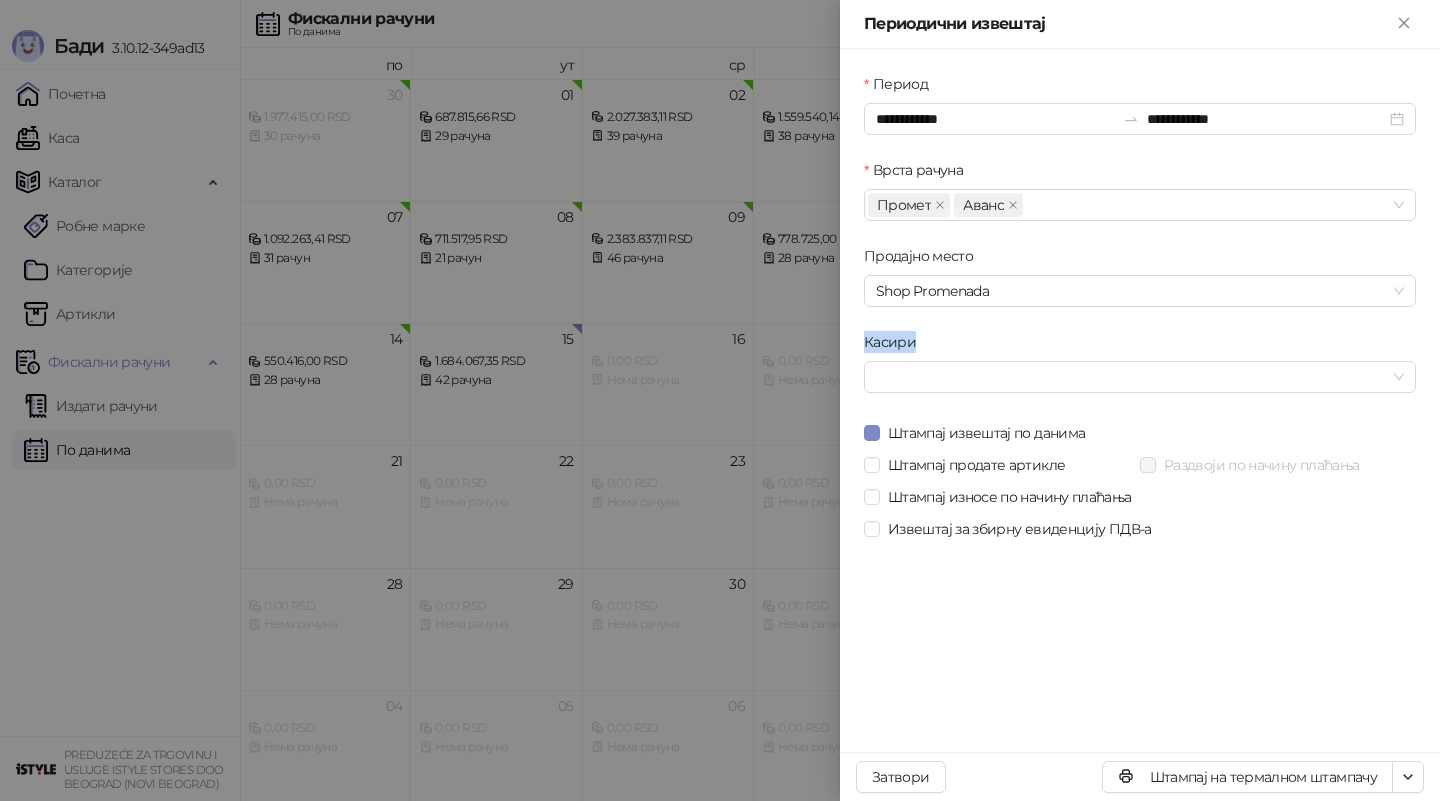 click on "**********" at bounding box center (1140, 309) 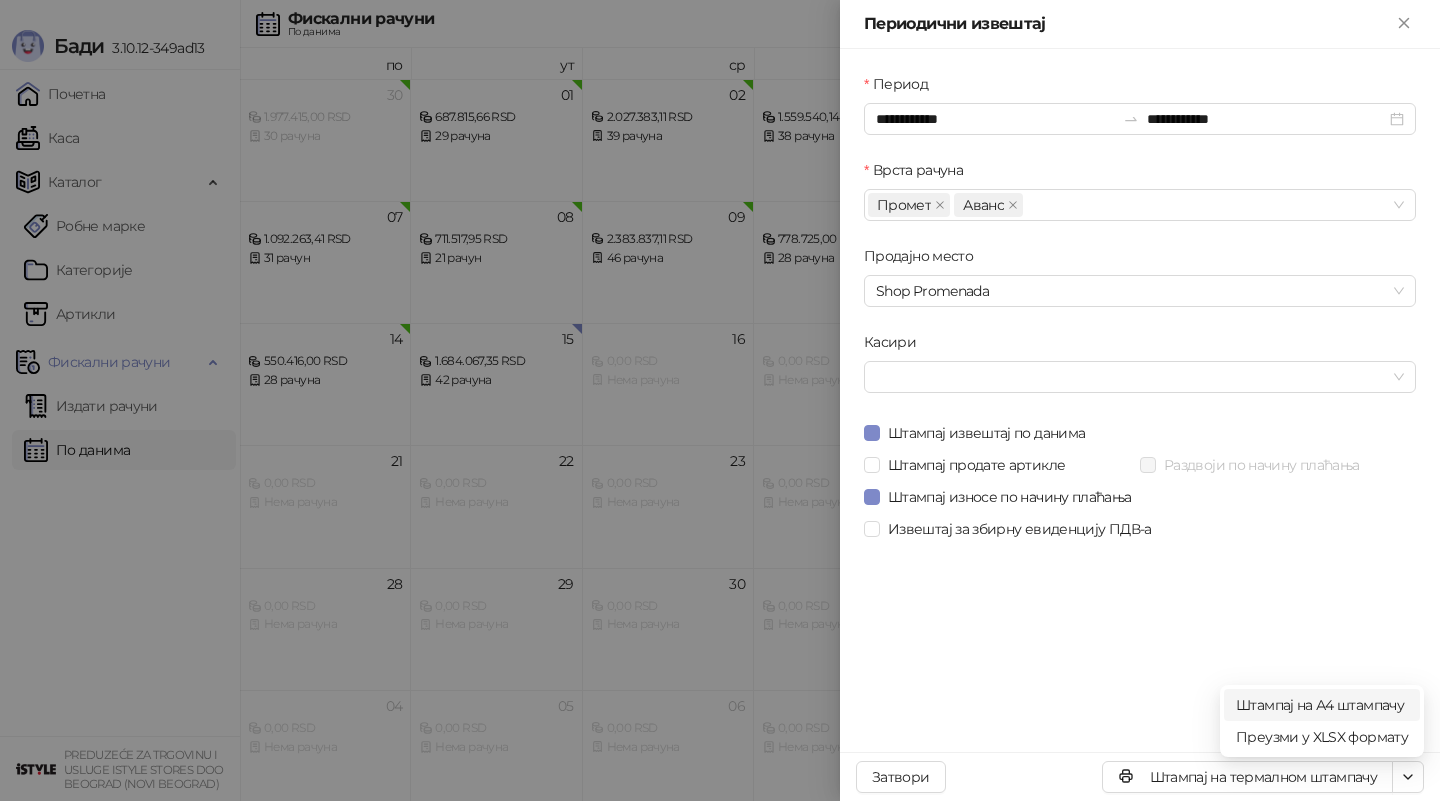 click on "Штампај на А4 штампачу" at bounding box center [1322, 705] 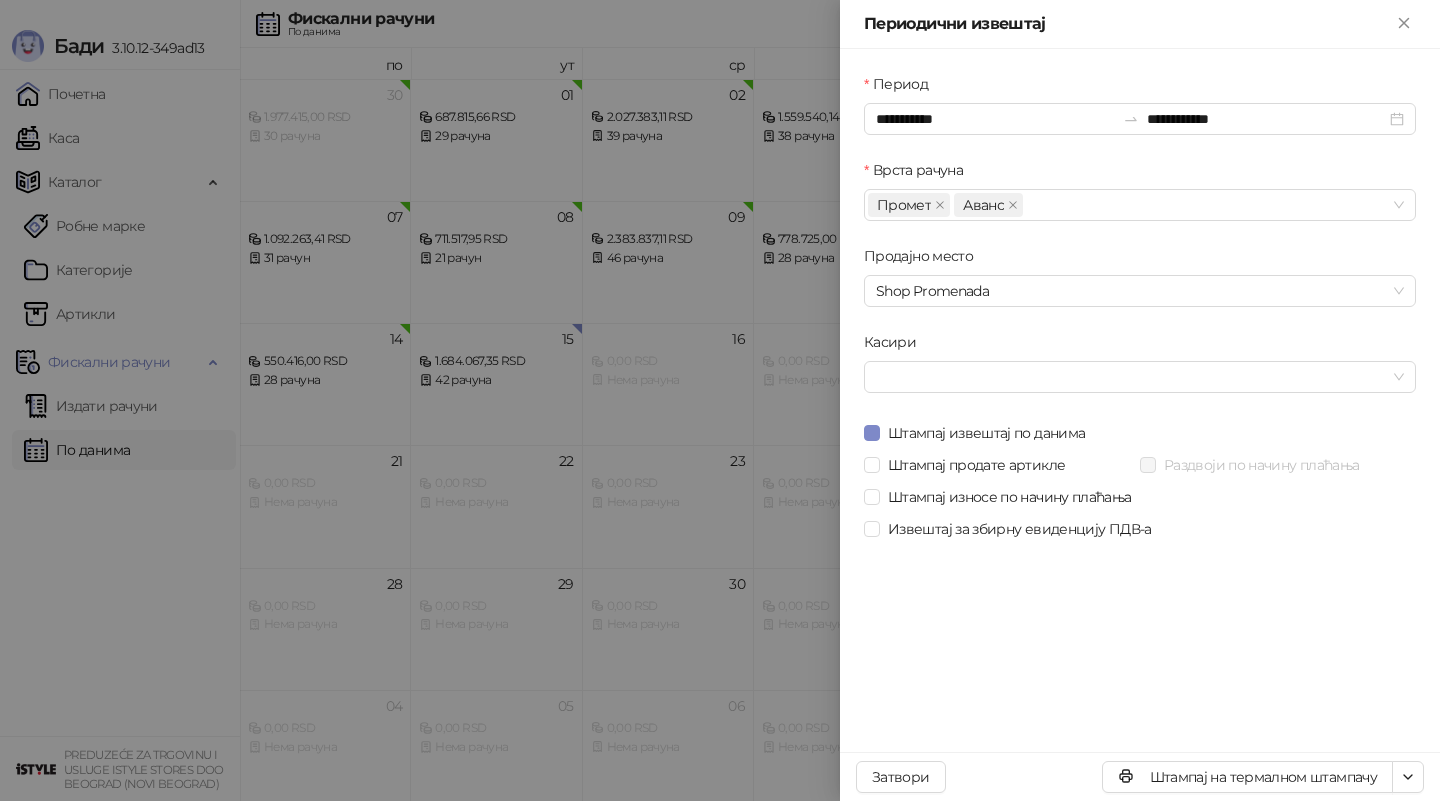 click at bounding box center [720, 400] 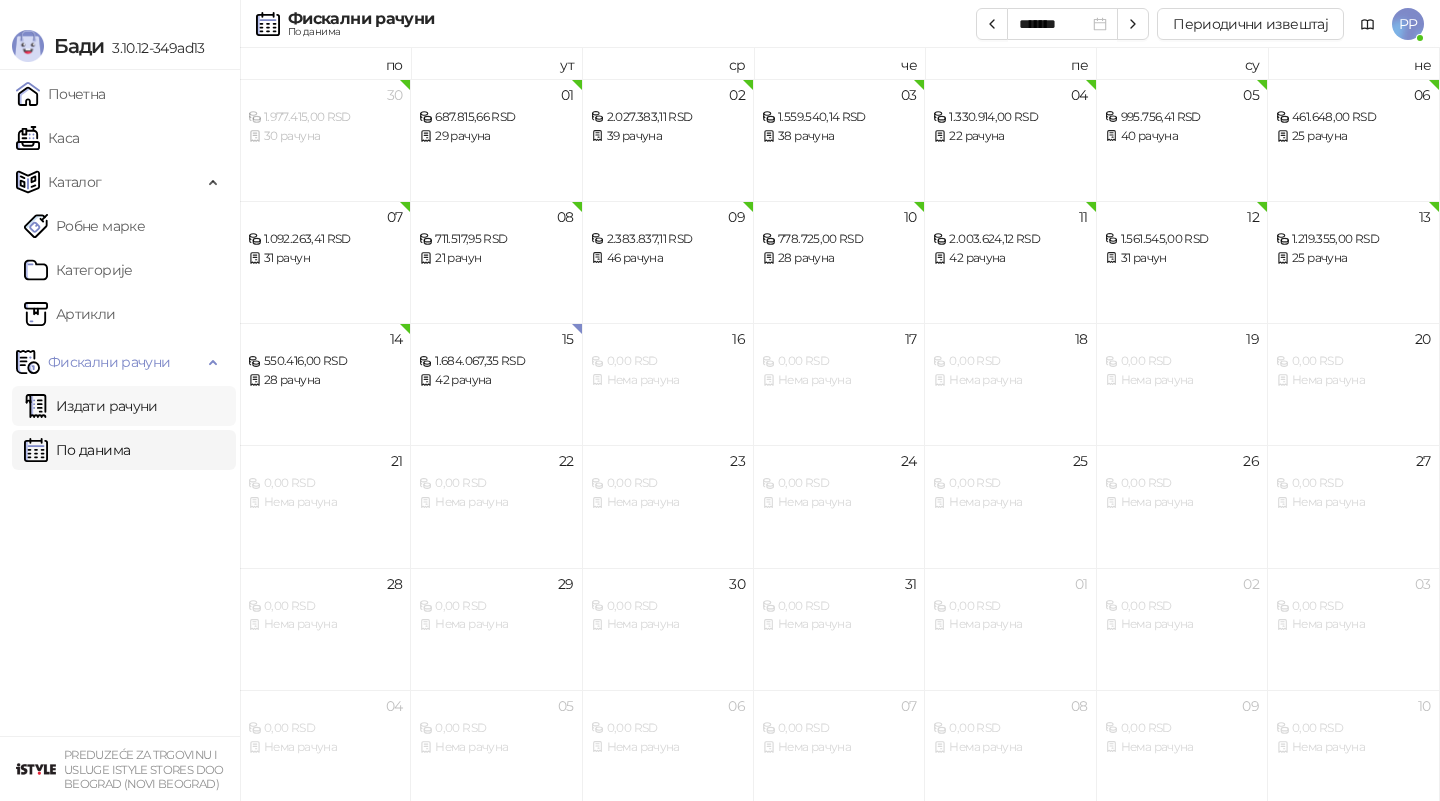 click on "Издати рачуни" at bounding box center [91, 406] 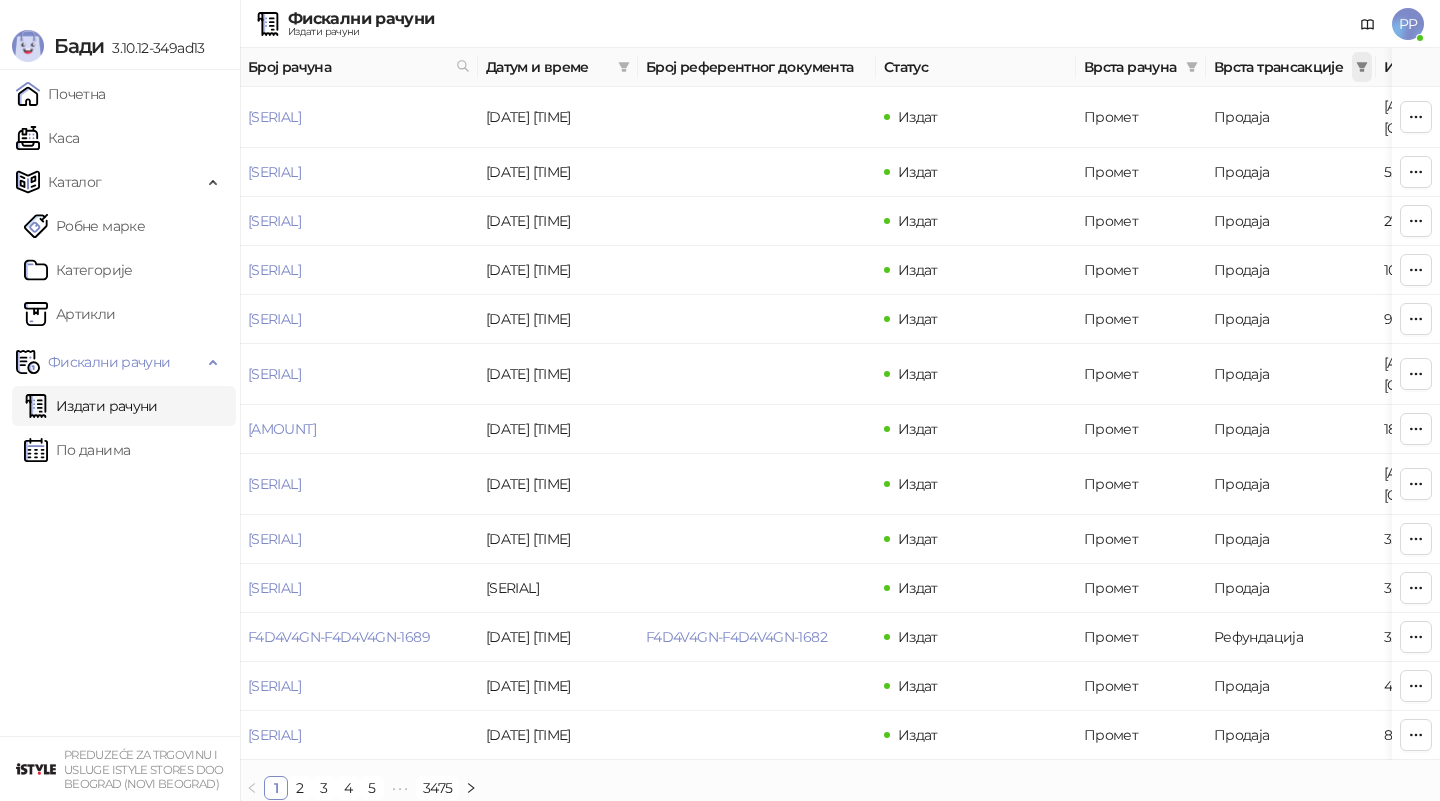 click at bounding box center [1362, 67] 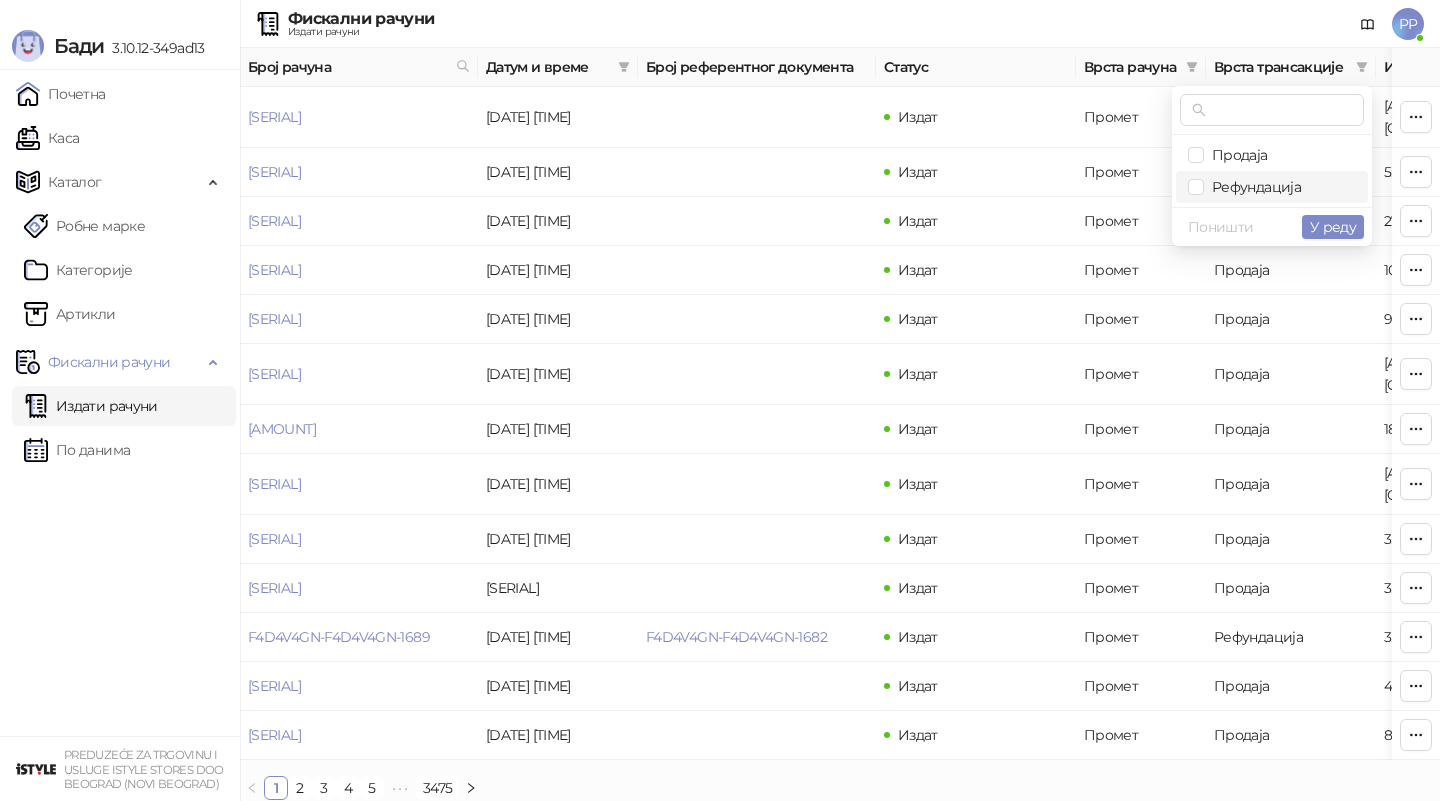 click on "Рефундација" at bounding box center (1252, 187) 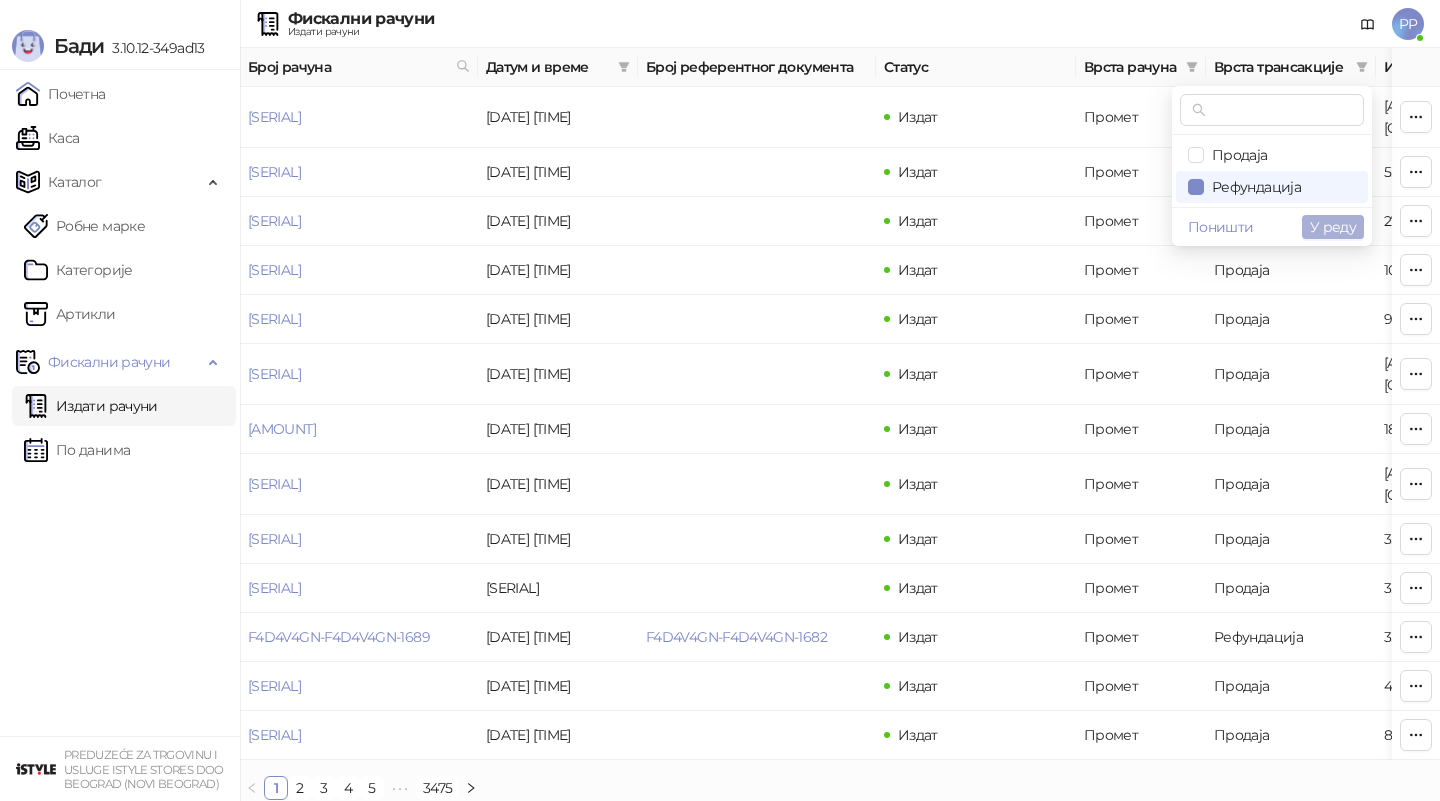 click on "У реду" at bounding box center [1333, 227] 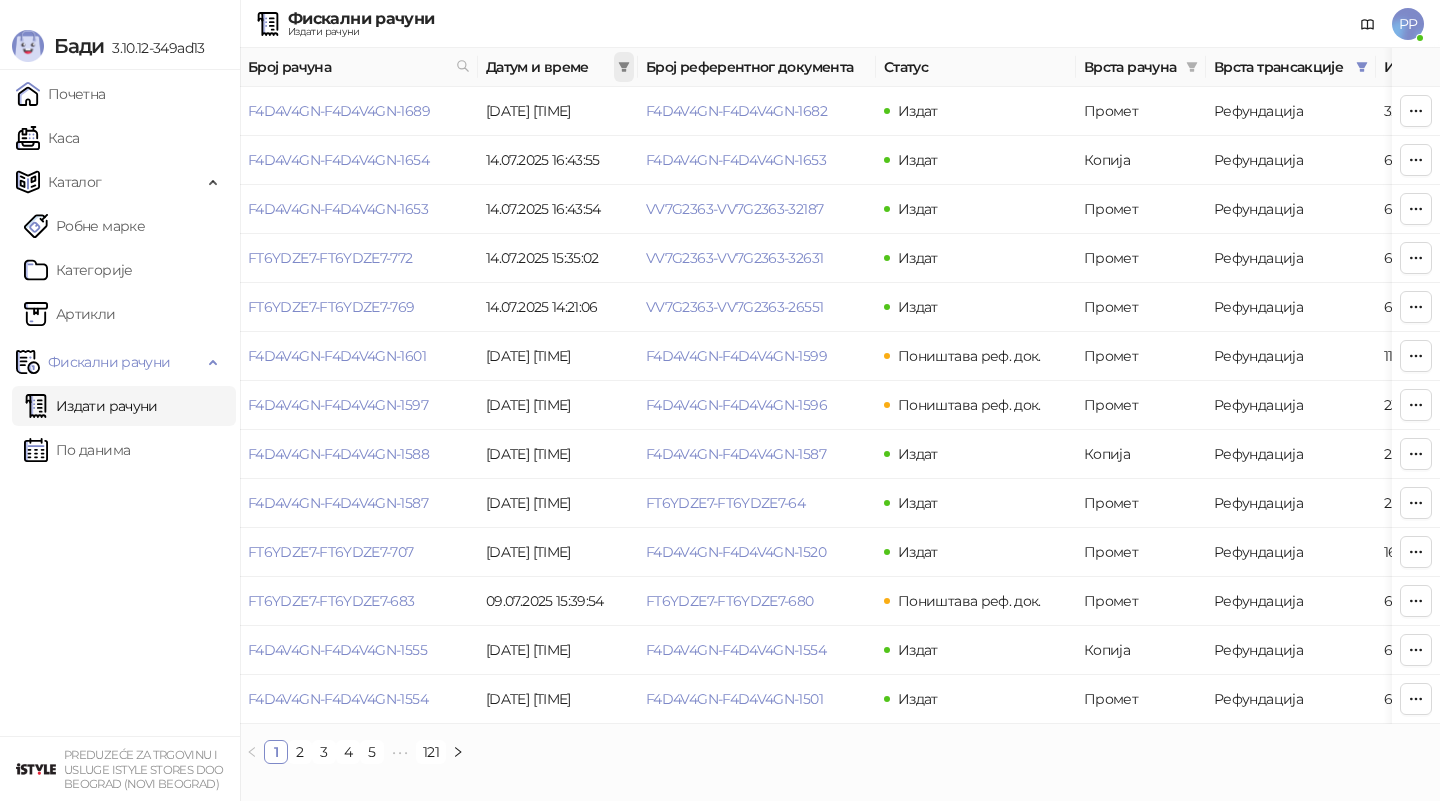 click 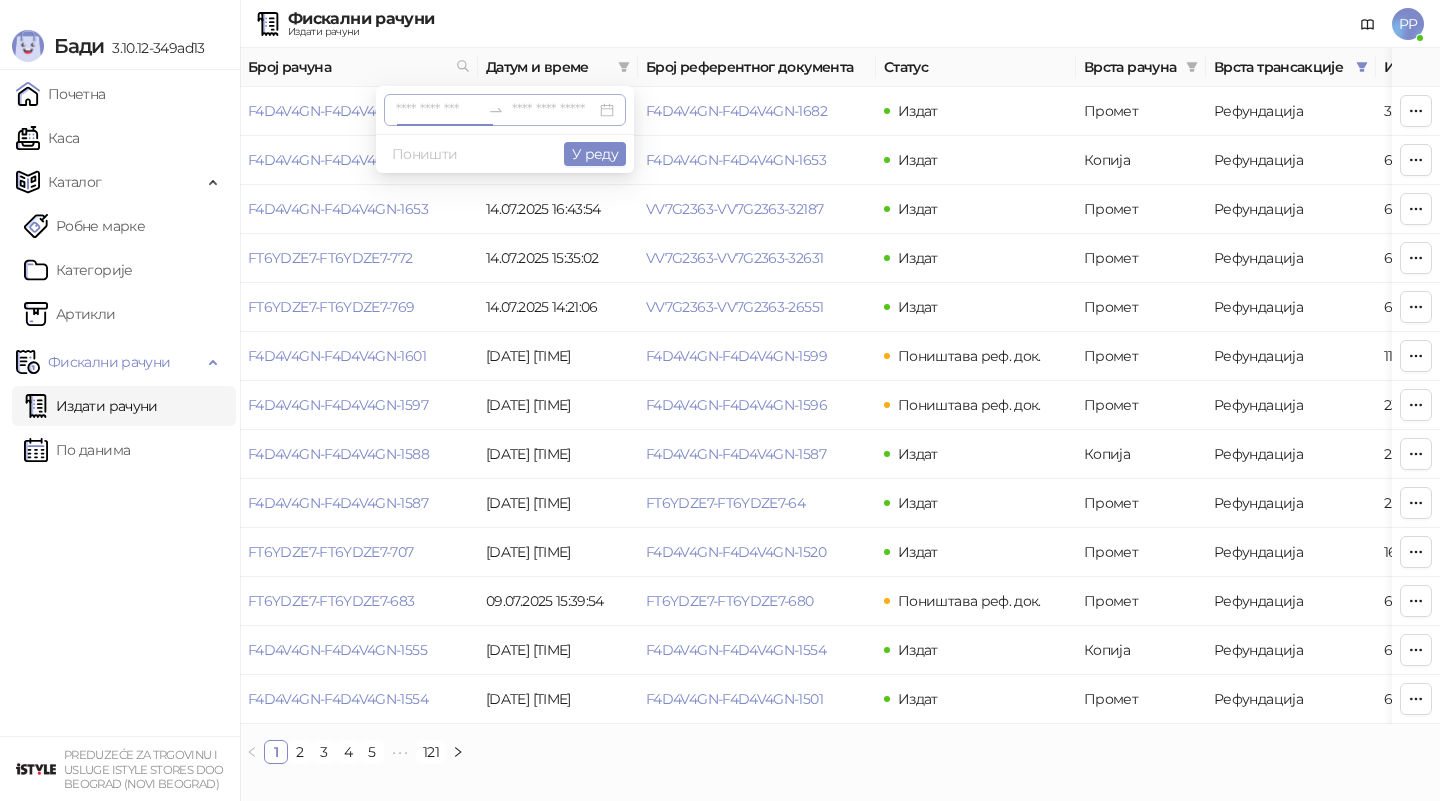 click at bounding box center (438, 110) 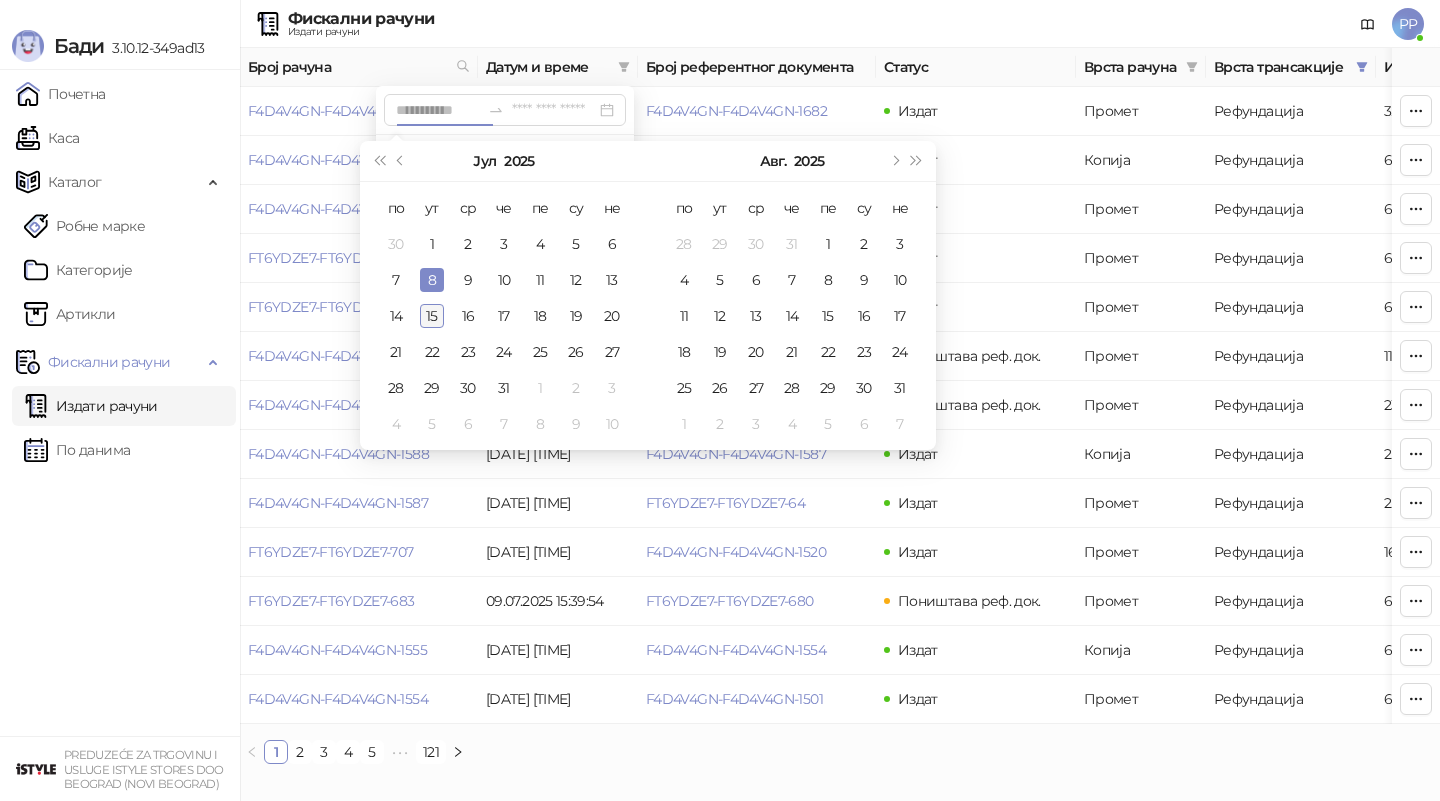 type on "**********" 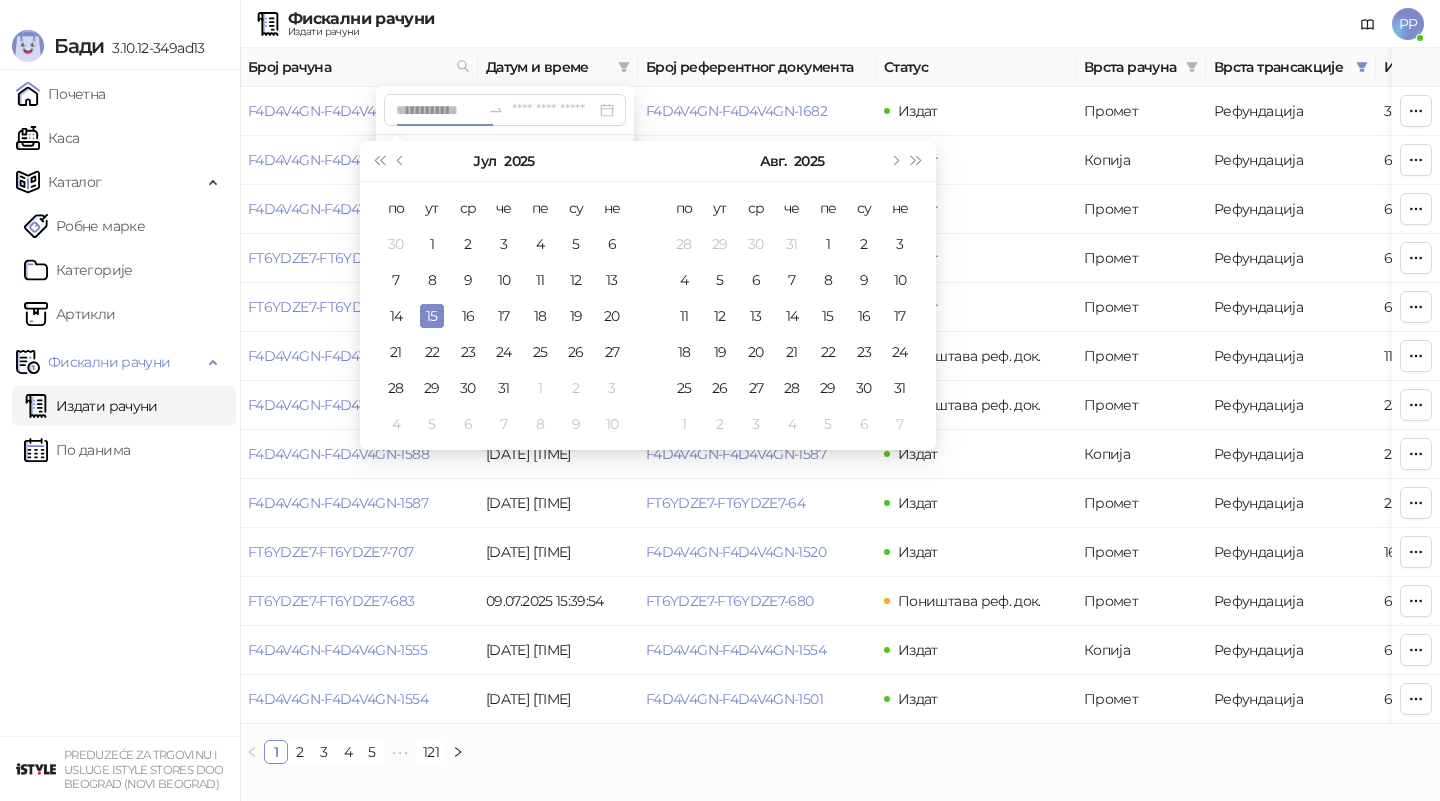click on "15" at bounding box center (432, 316) 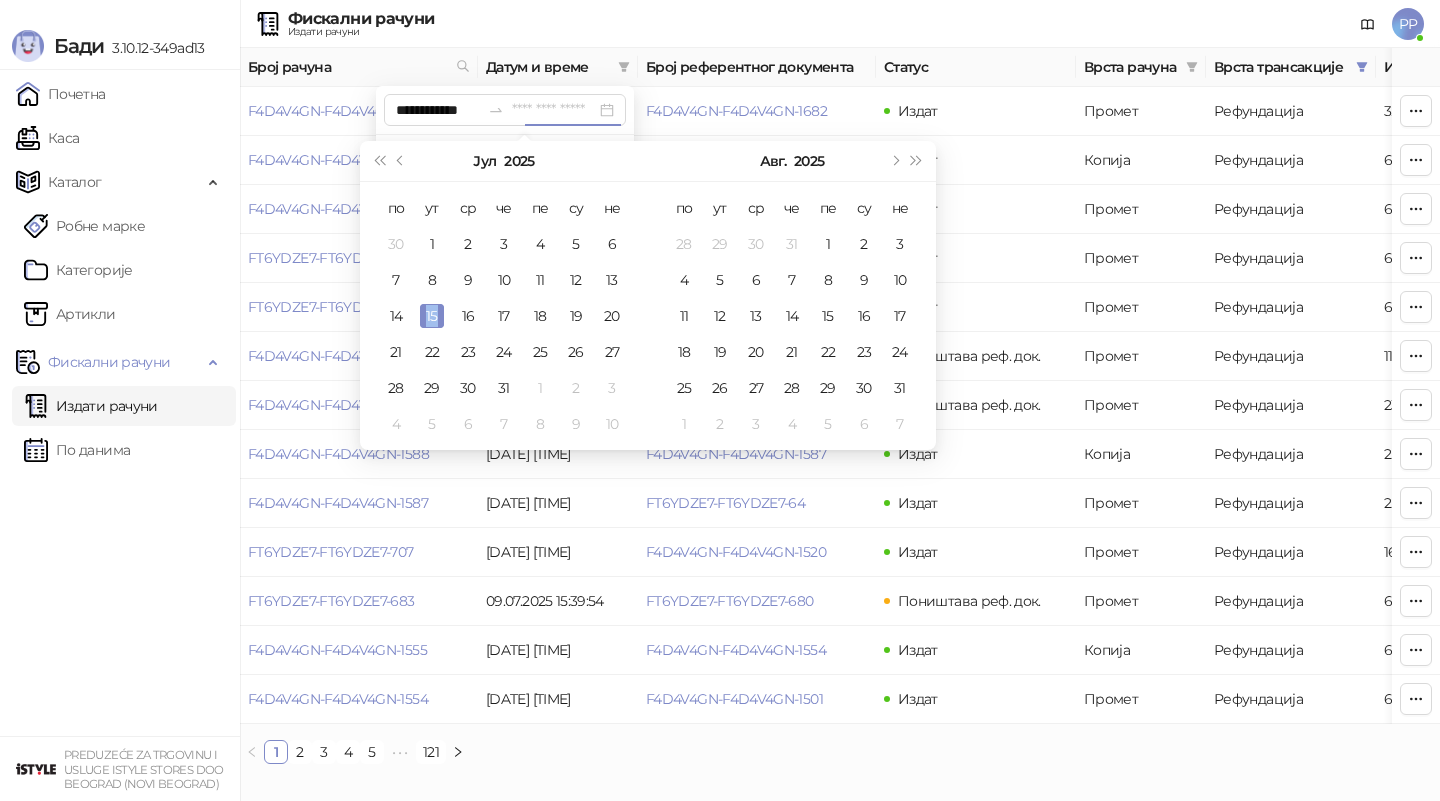 click on "15" at bounding box center (432, 316) 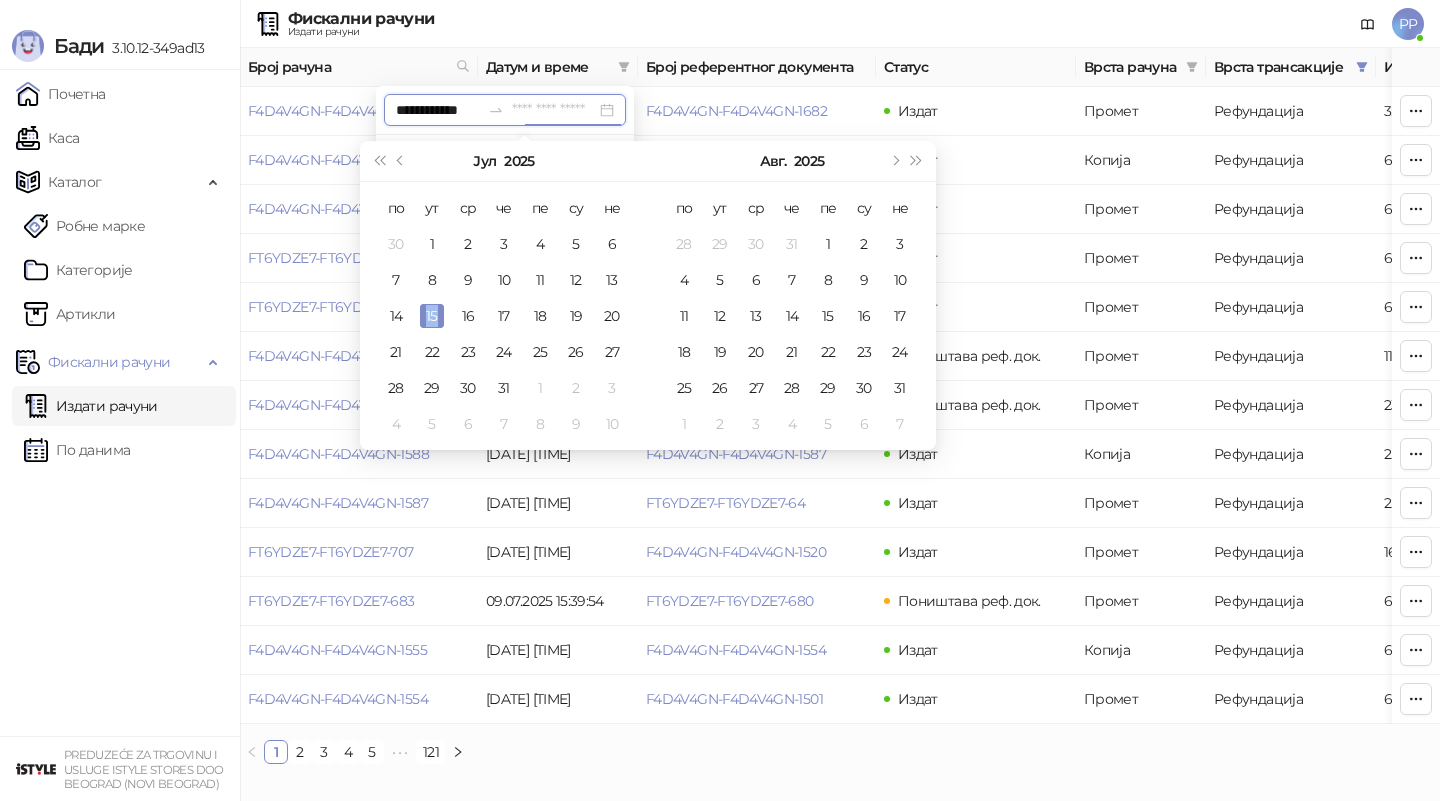 type on "**********" 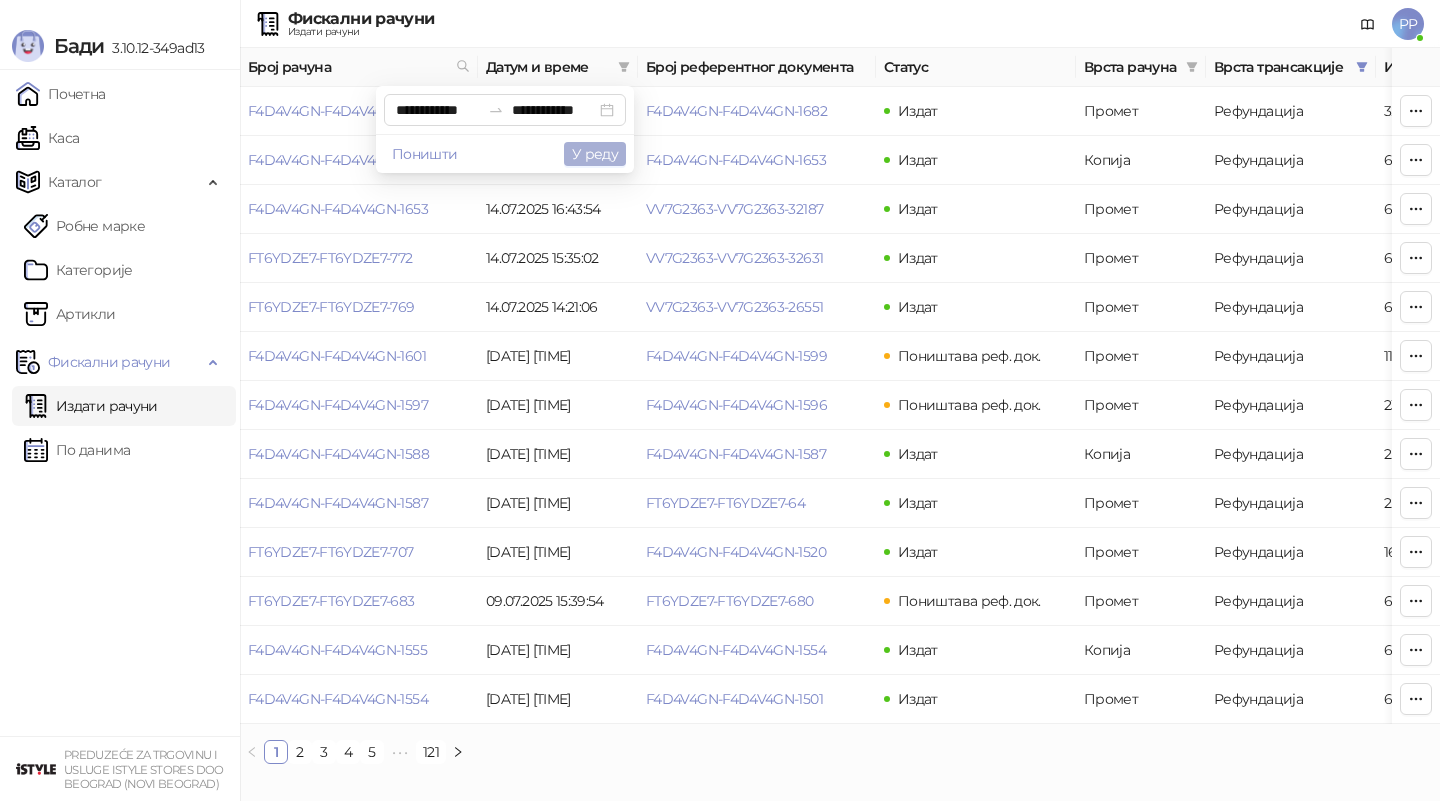 click on "У реду" at bounding box center (595, 154) 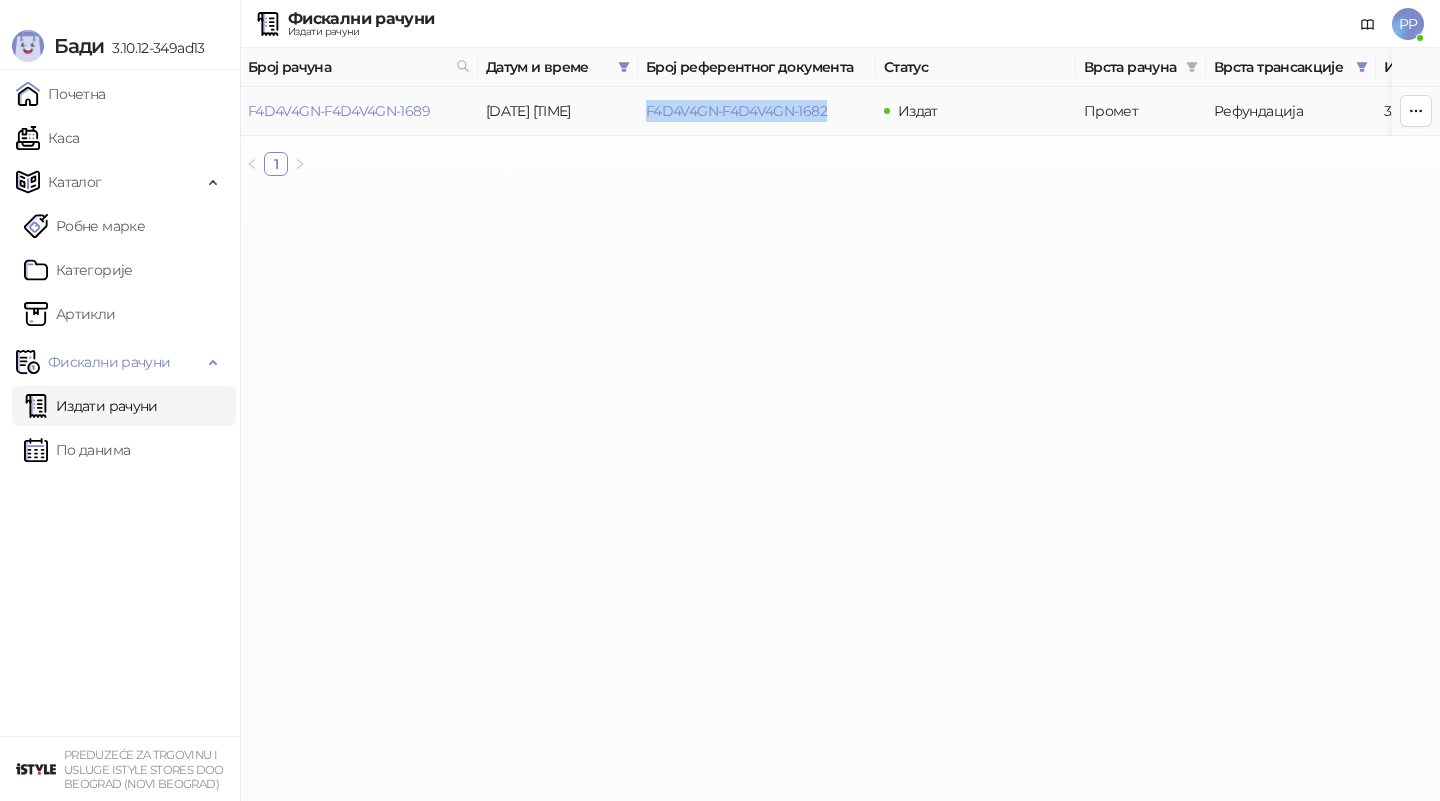 drag, startPoint x: 642, startPoint y: 111, endPoint x: 848, endPoint y: 111, distance: 206 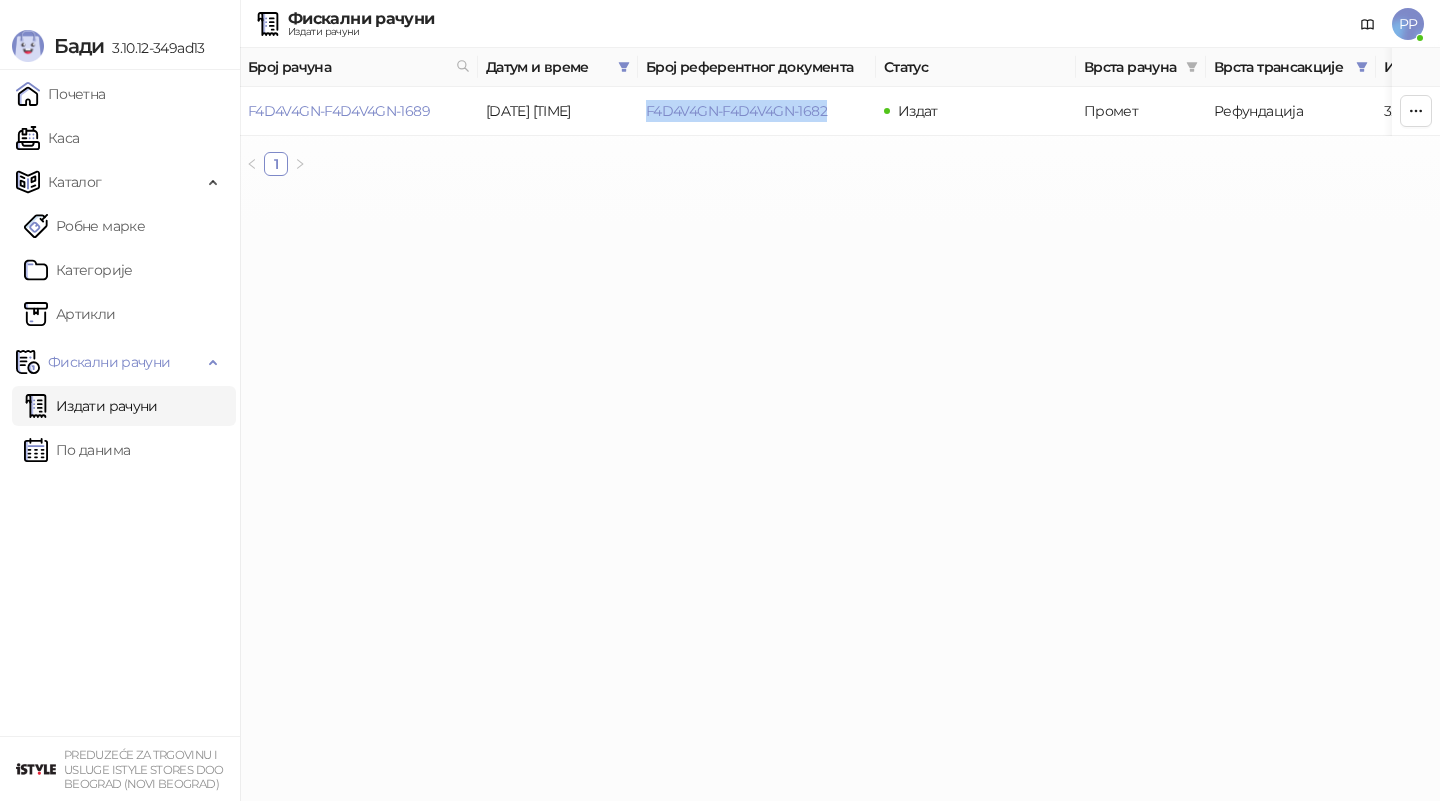 click on "Издати рачуни" at bounding box center (91, 406) 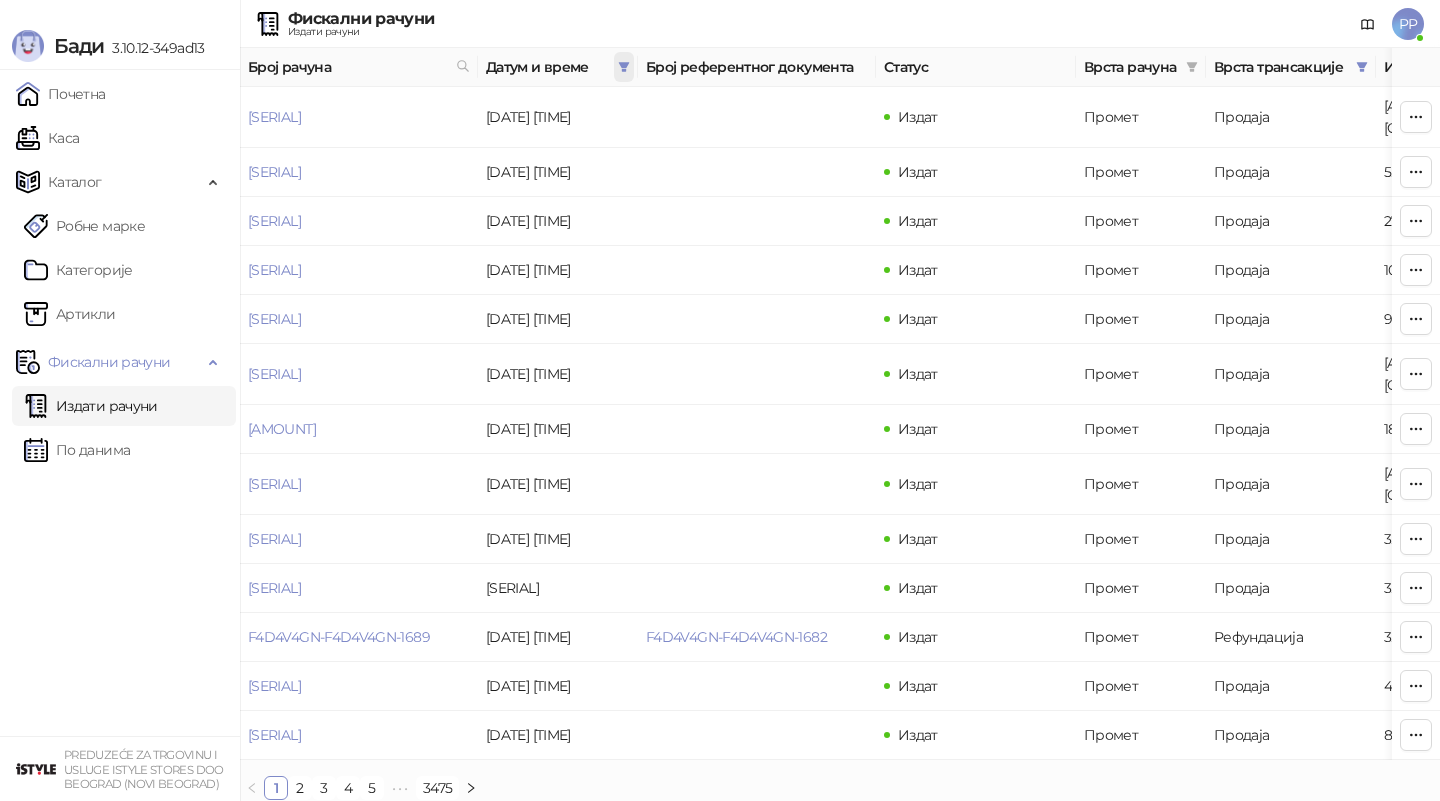 click 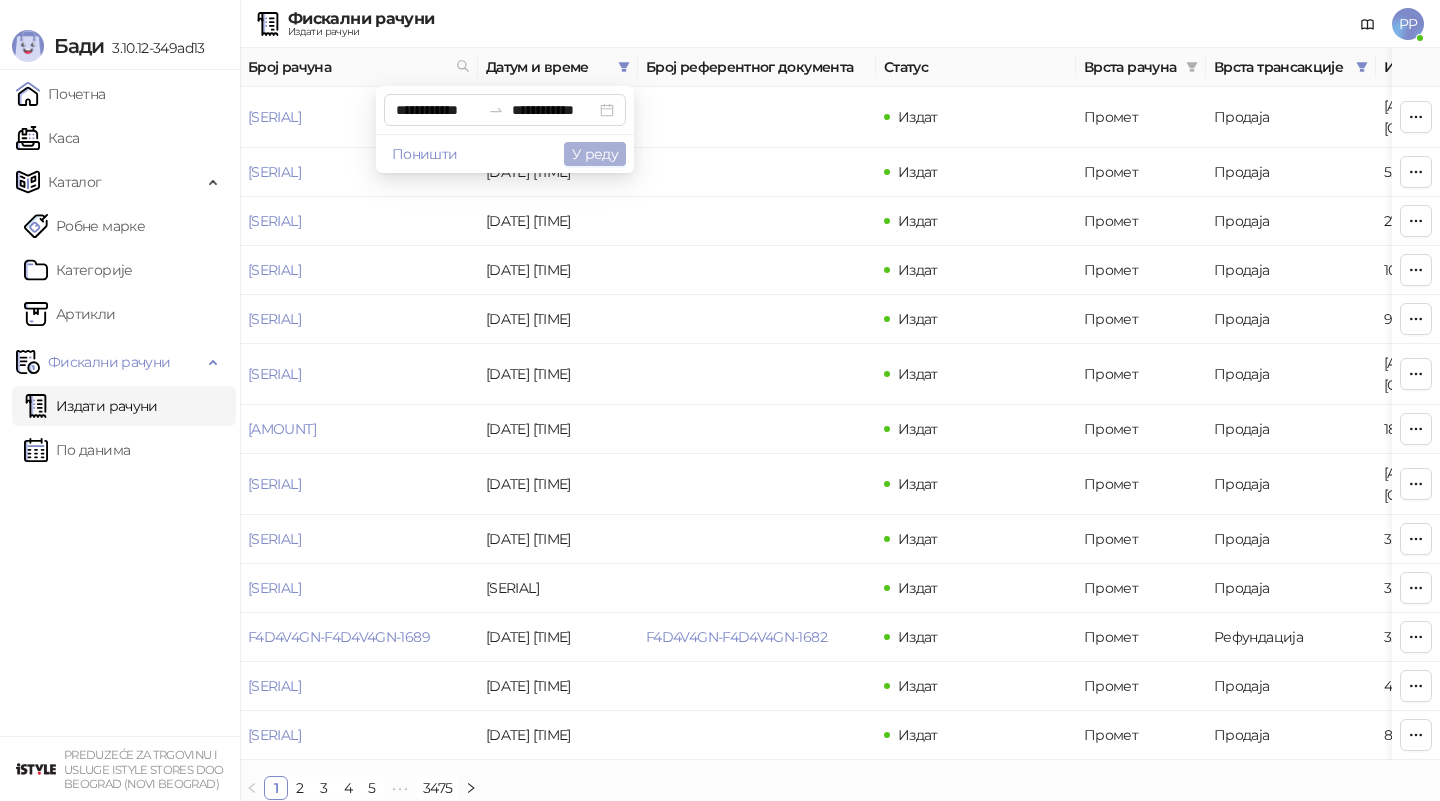 click on "У реду" at bounding box center [595, 154] 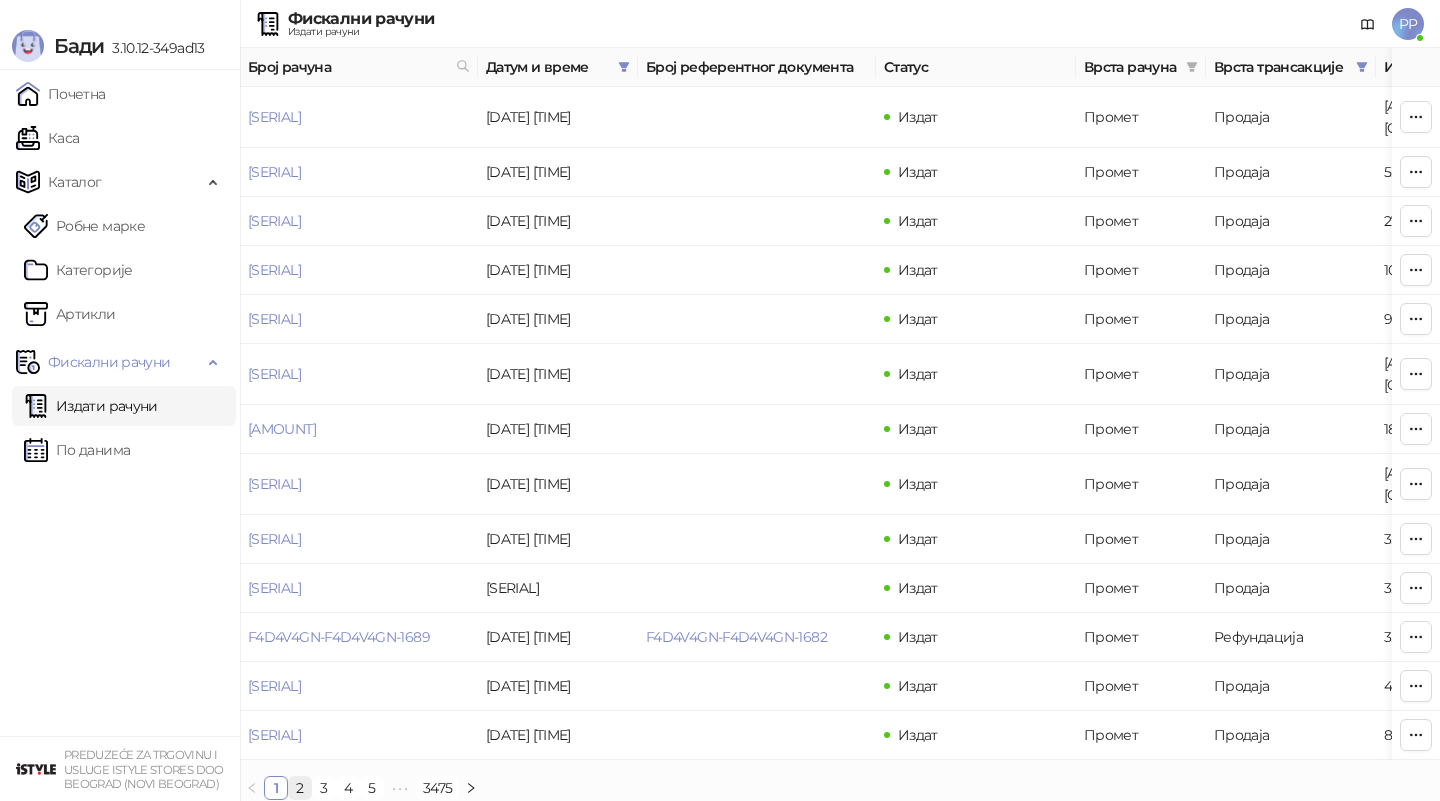 click on "2" at bounding box center [300, 788] 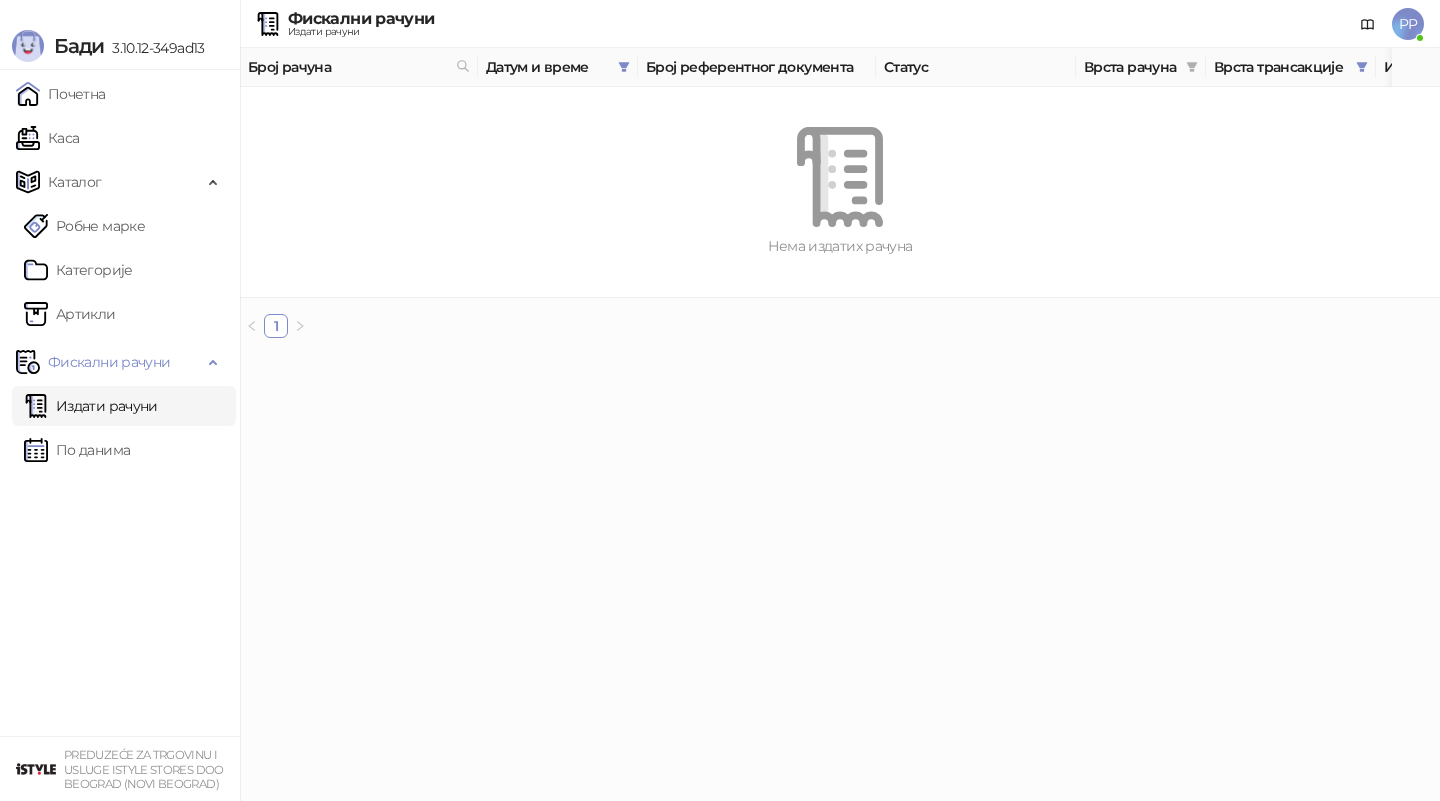 click 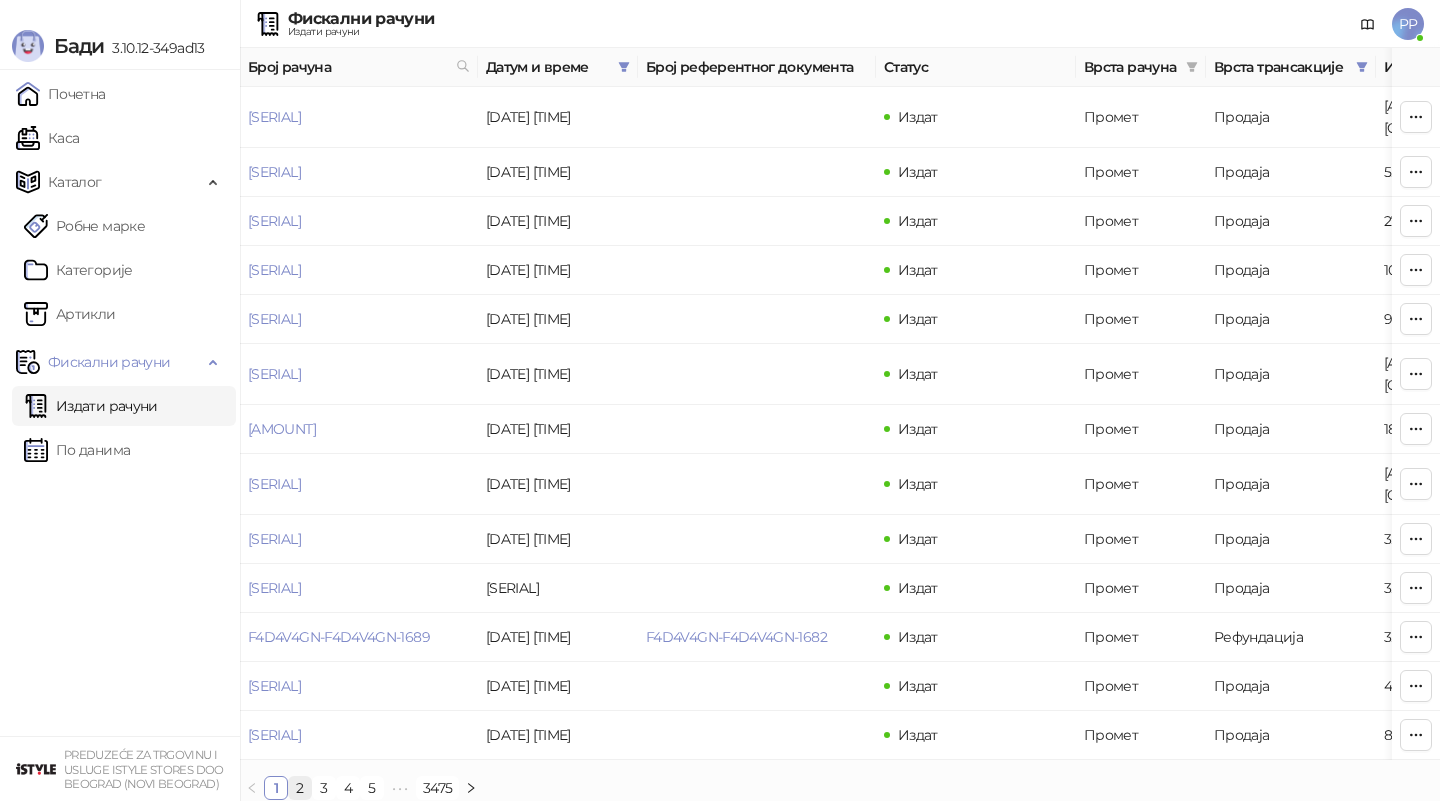 click on "2" at bounding box center [300, 788] 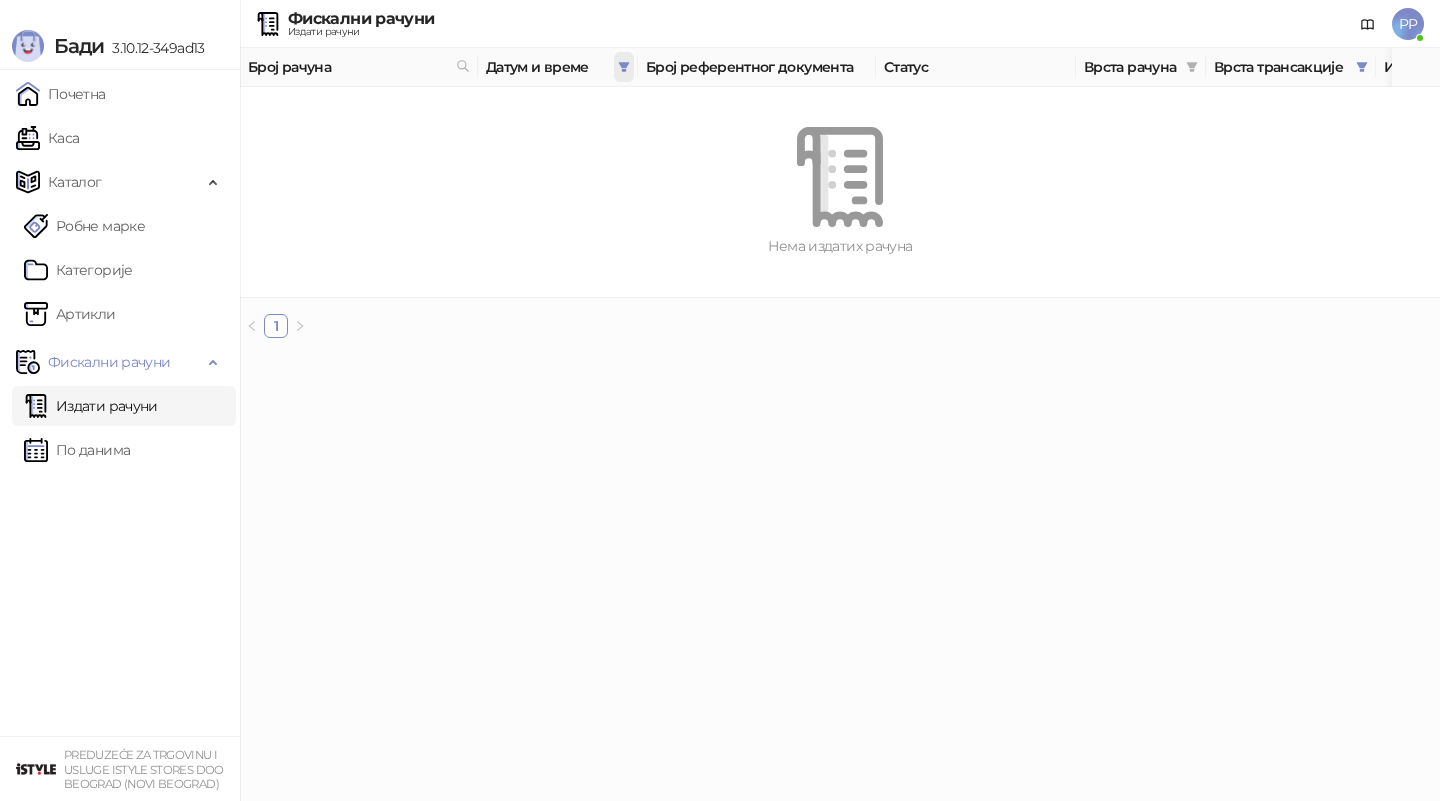 click 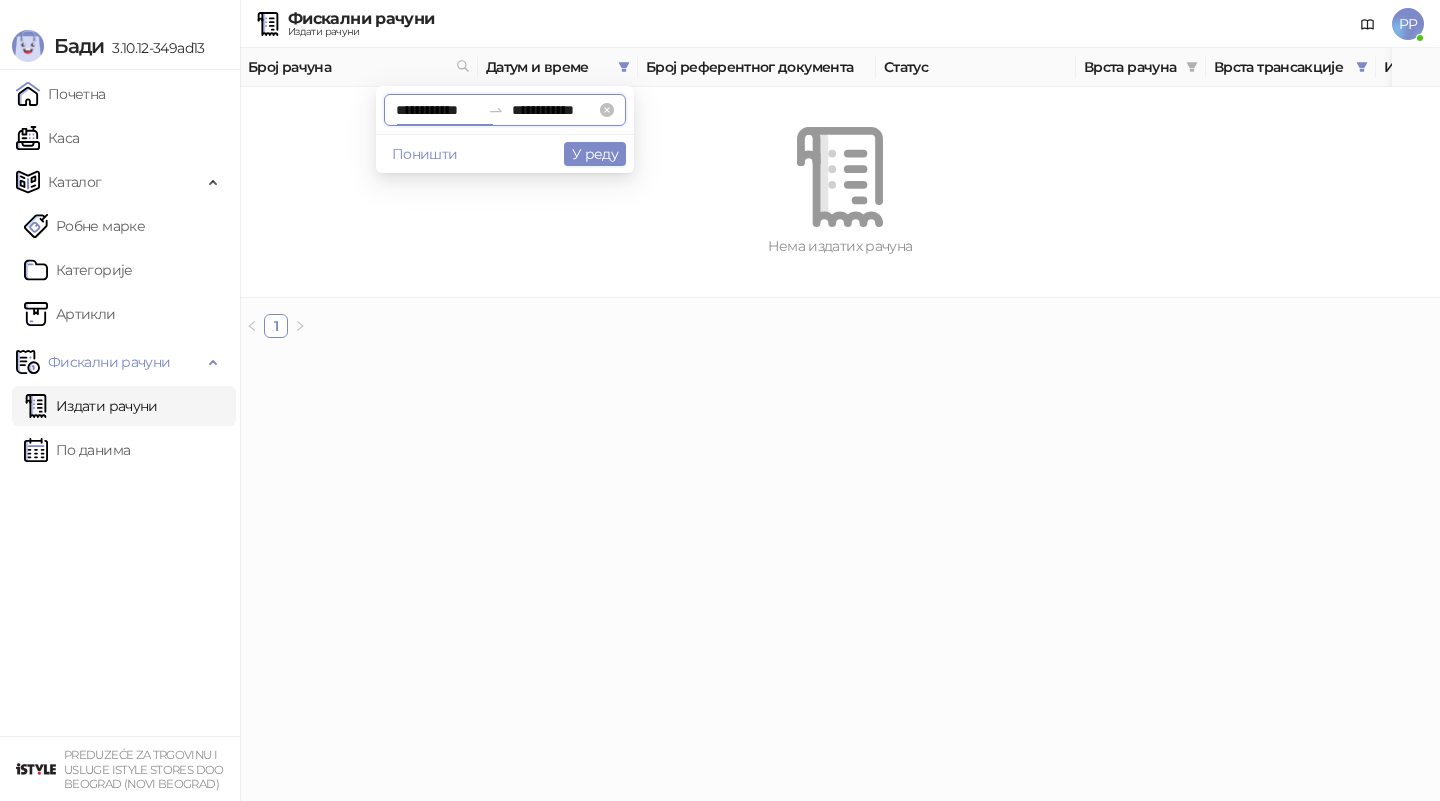 click on "**********" at bounding box center (438, 110) 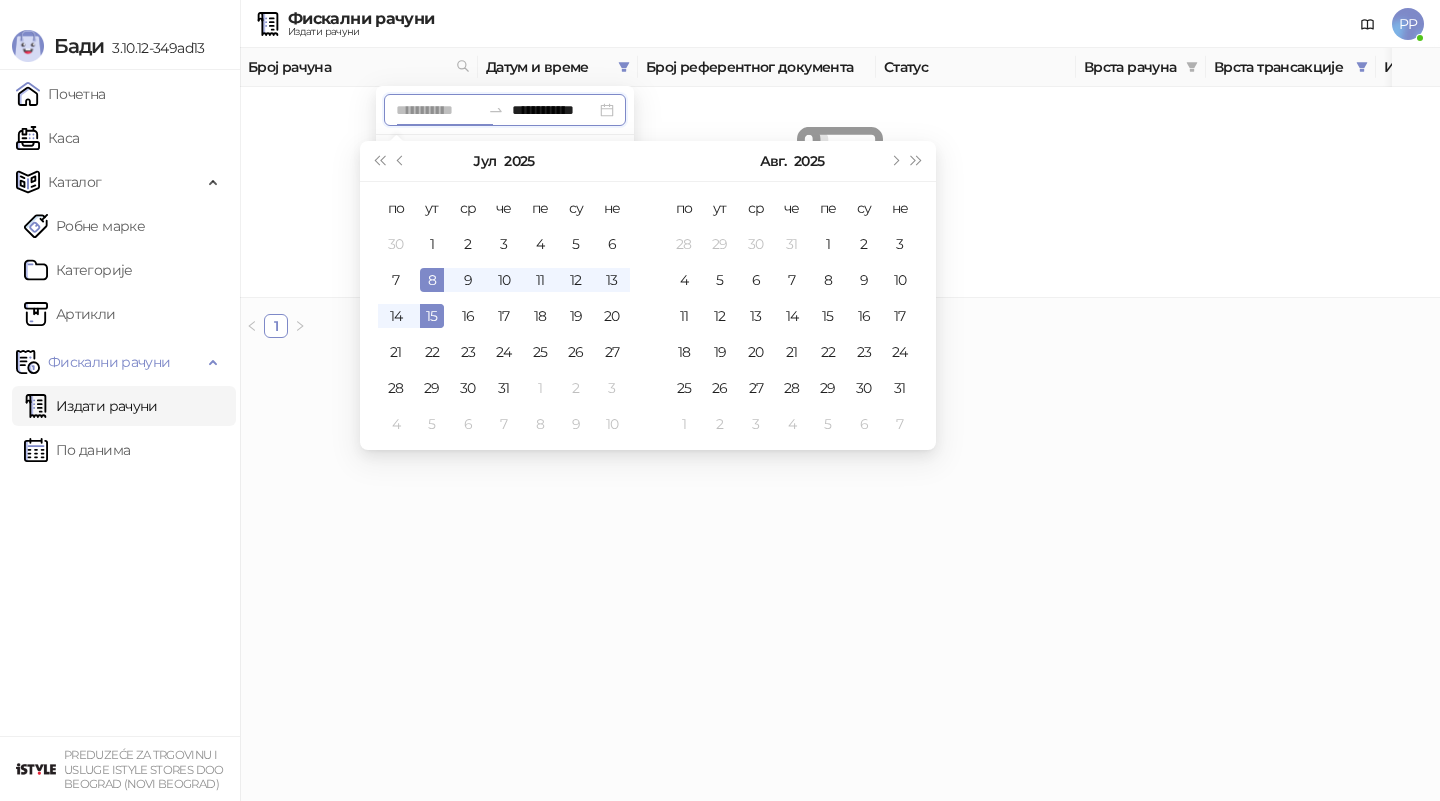 type on "**********" 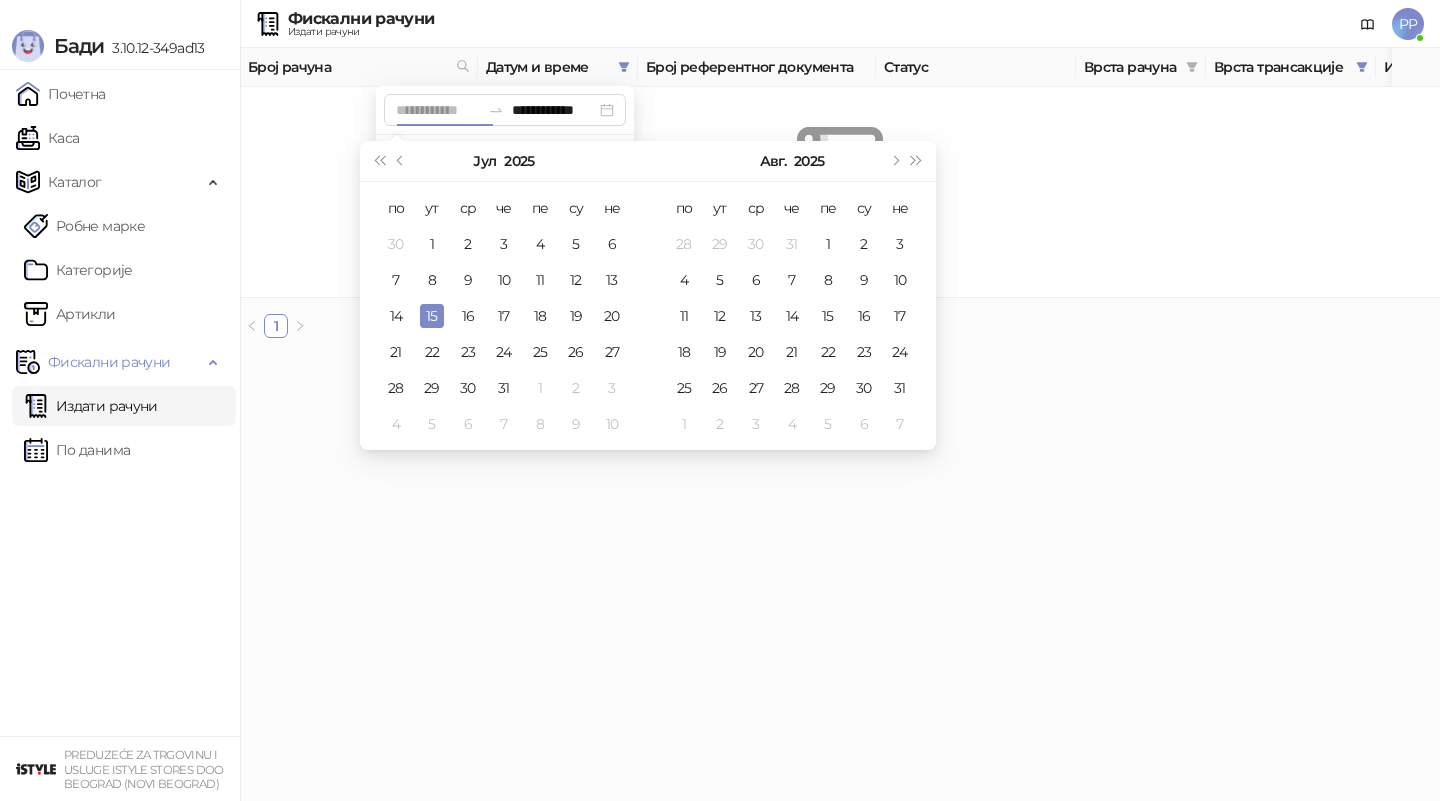 click on "15" at bounding box center [432, 316] 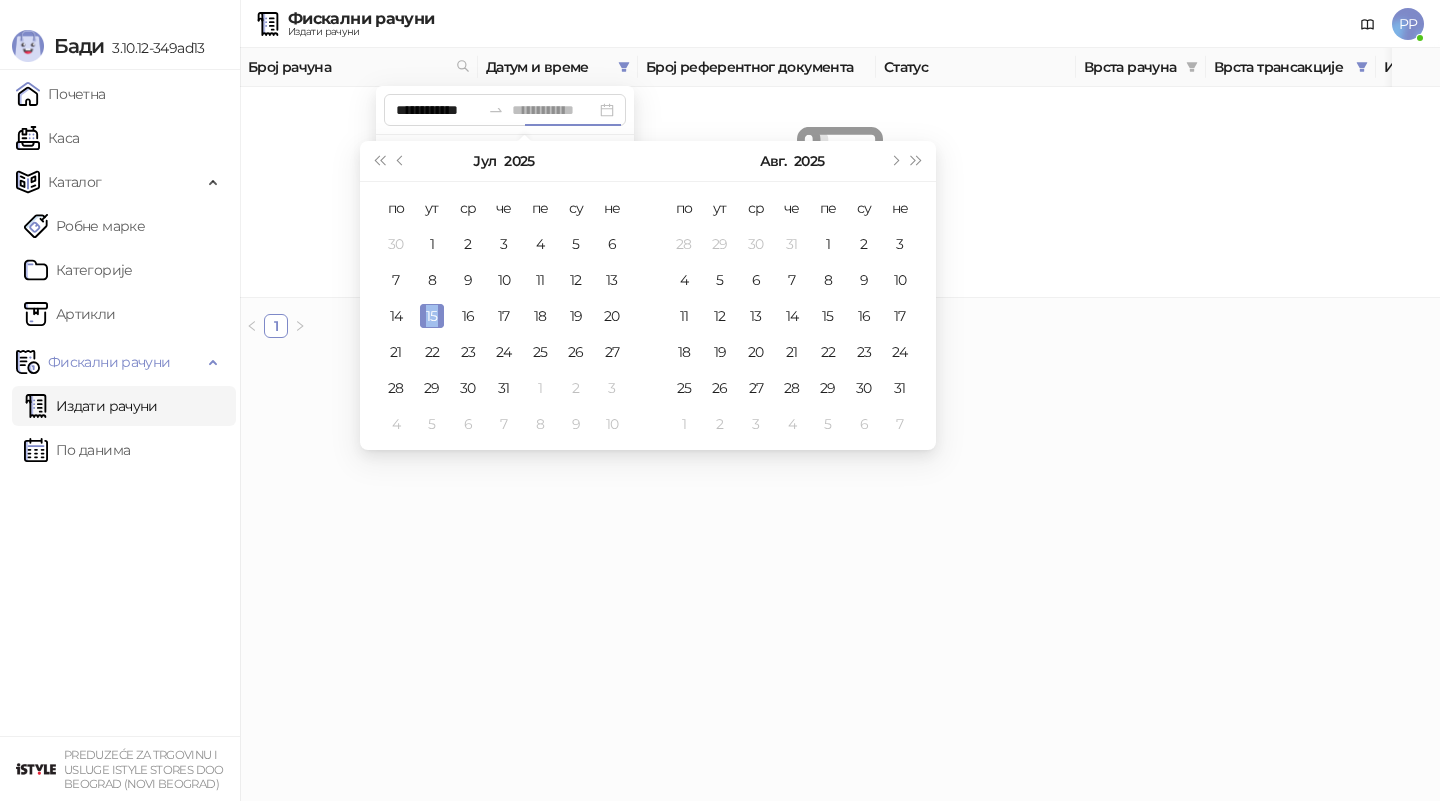click on "15" at bounding box center (432, 316) 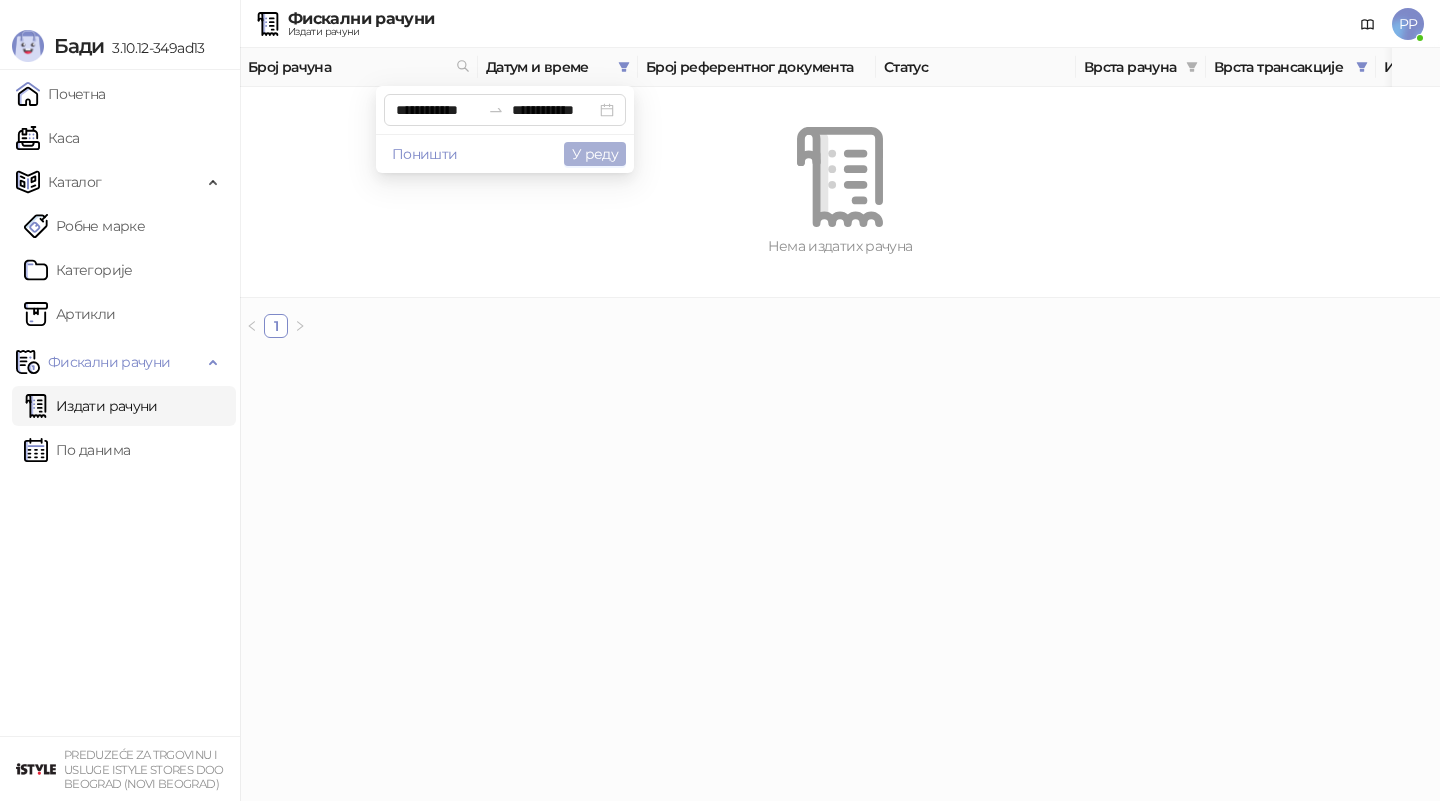 click on "У реду" at bounding box center (595, 154) 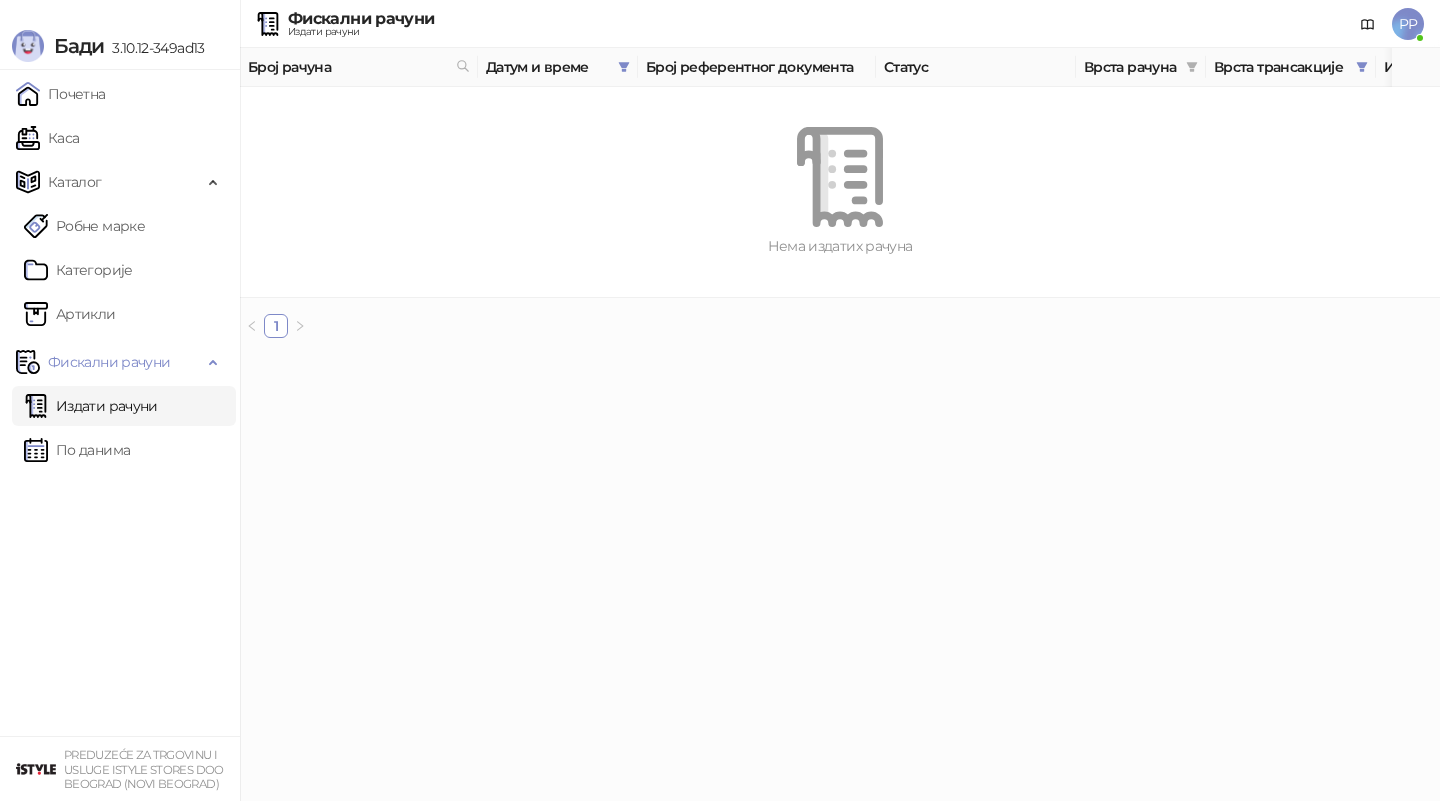click on "Издати рачуни" at bounding box center (91, 406) 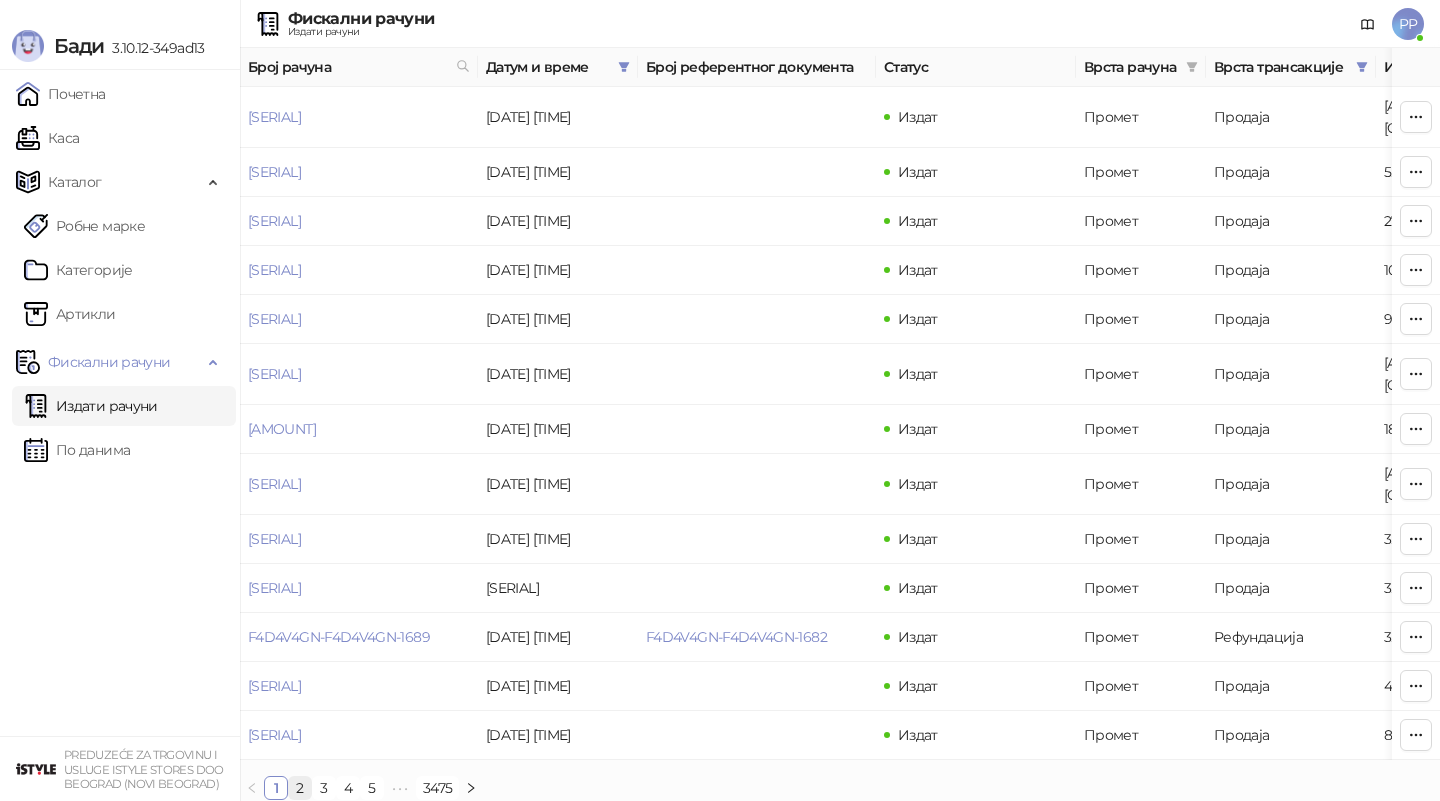 click on "2" at bounding box center (300, 788) 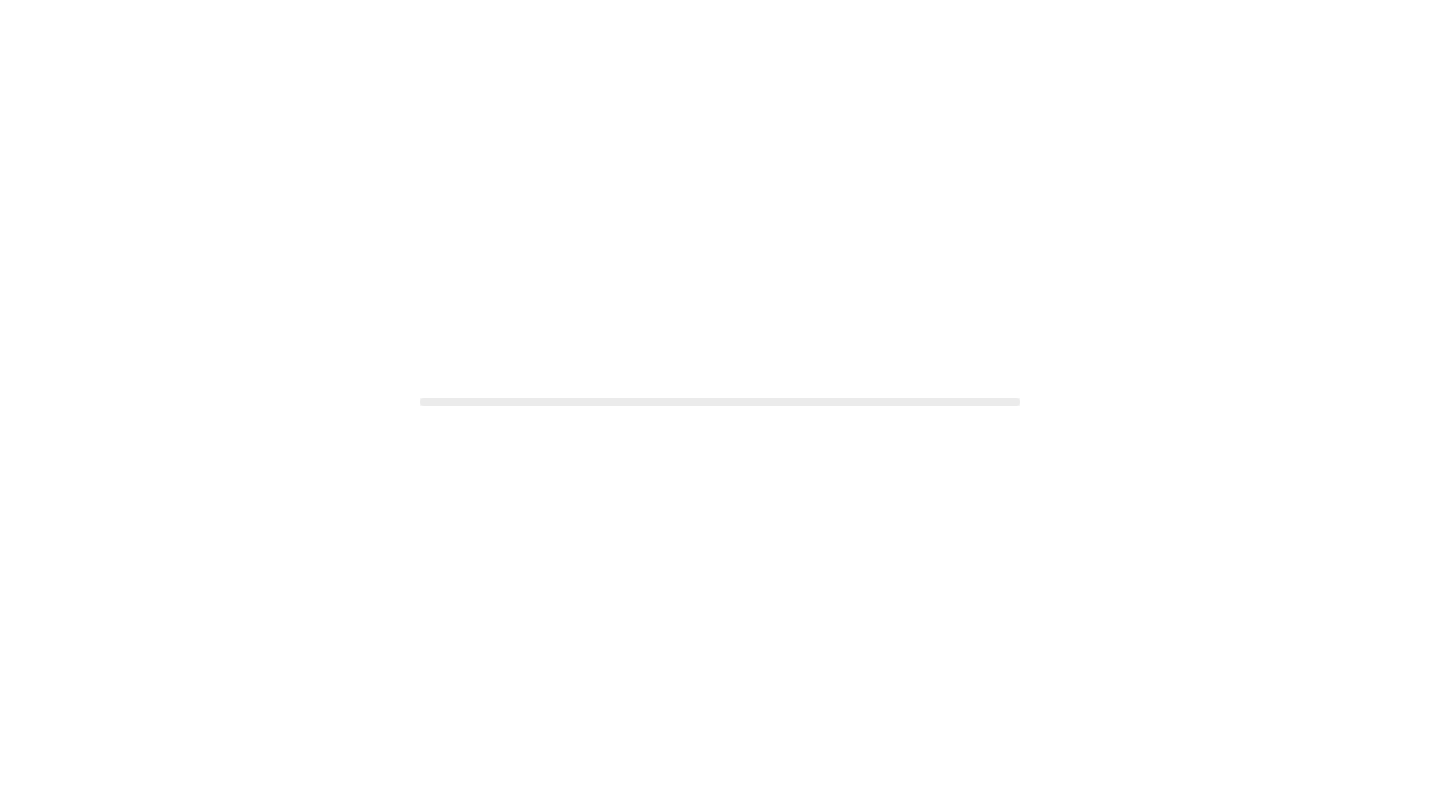 scroll, scrollTop: 0, scrollLeft: 0, axis: both 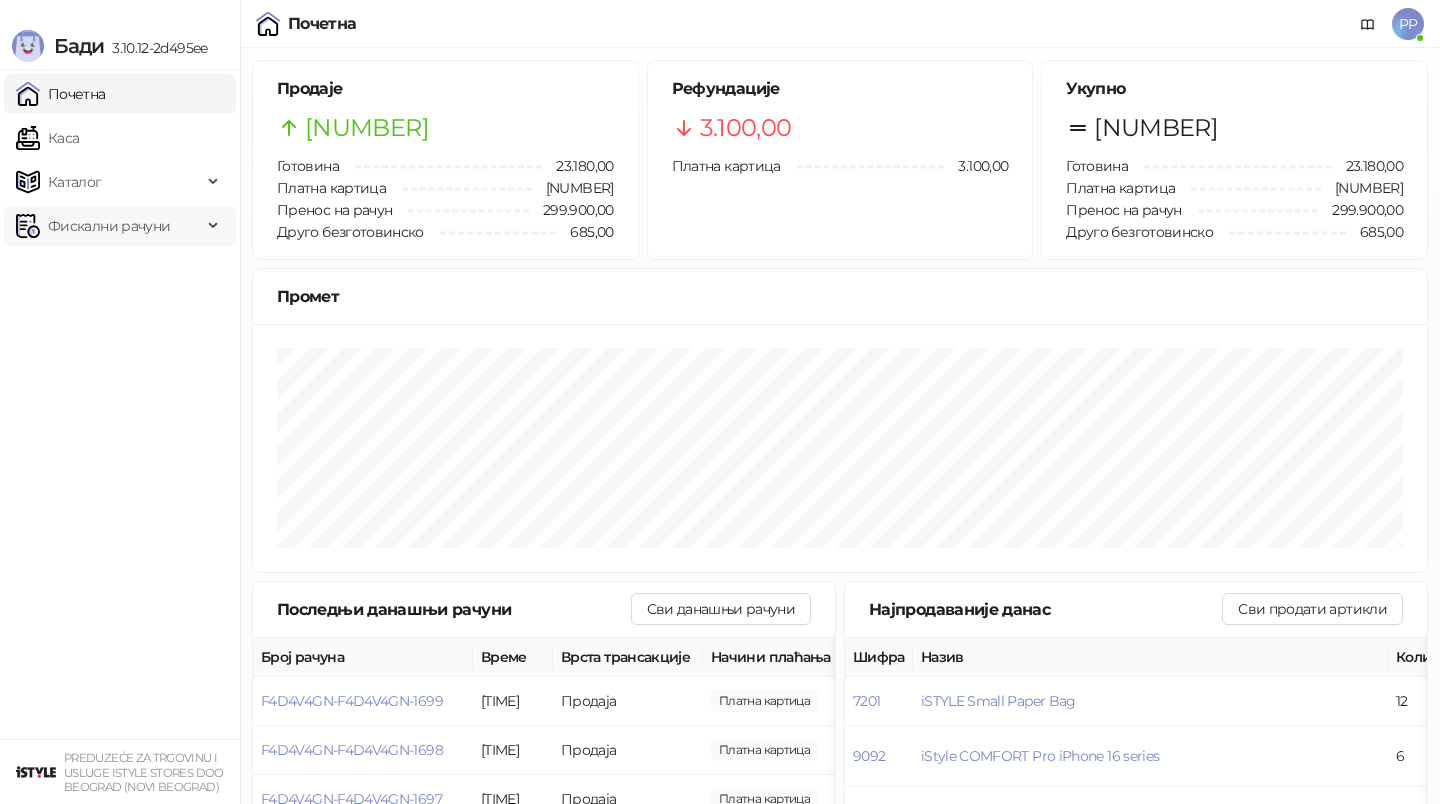click on "Фискални рачуни" at bounding box center (109, 226) 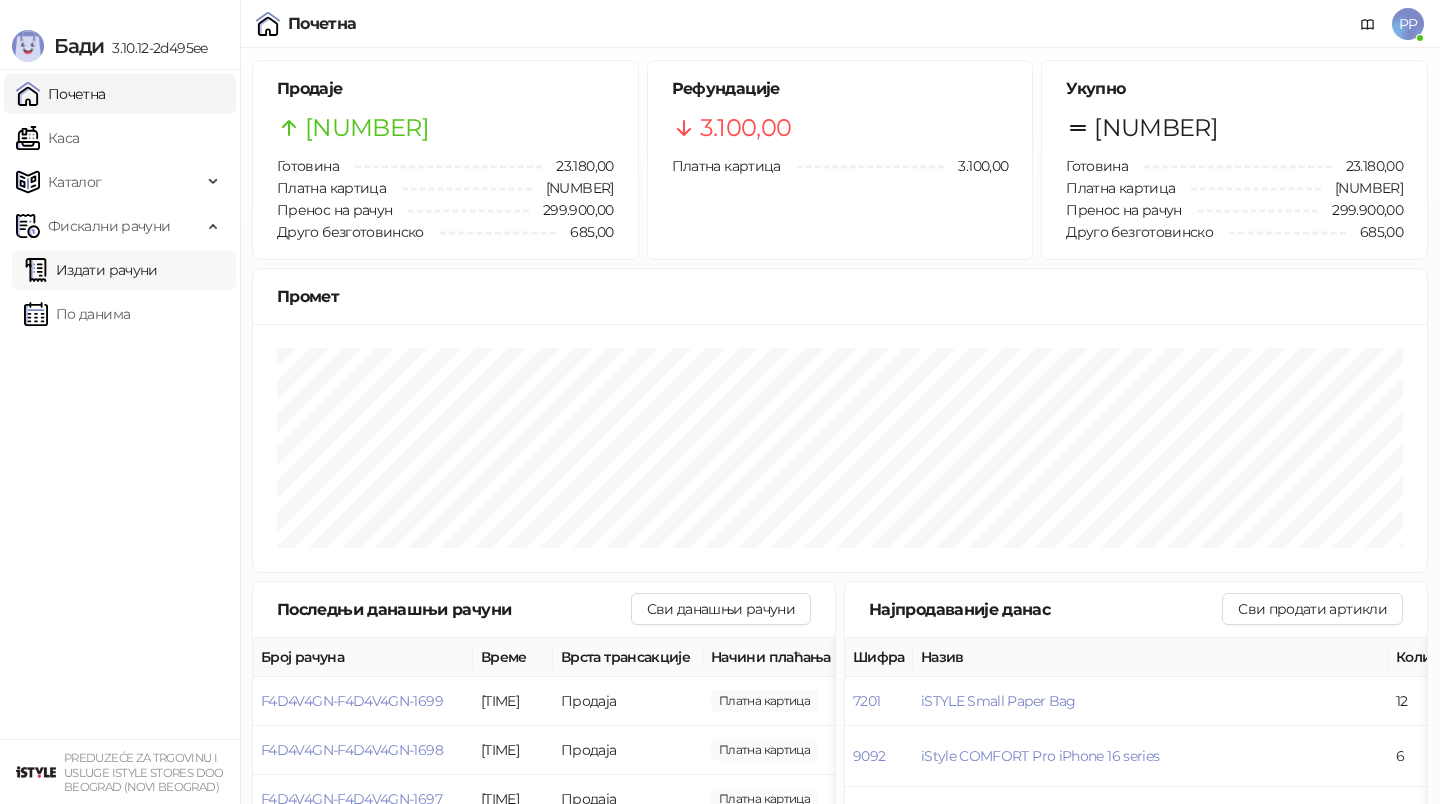 click on "Издати рачуни" at bounding box center [91, 270] 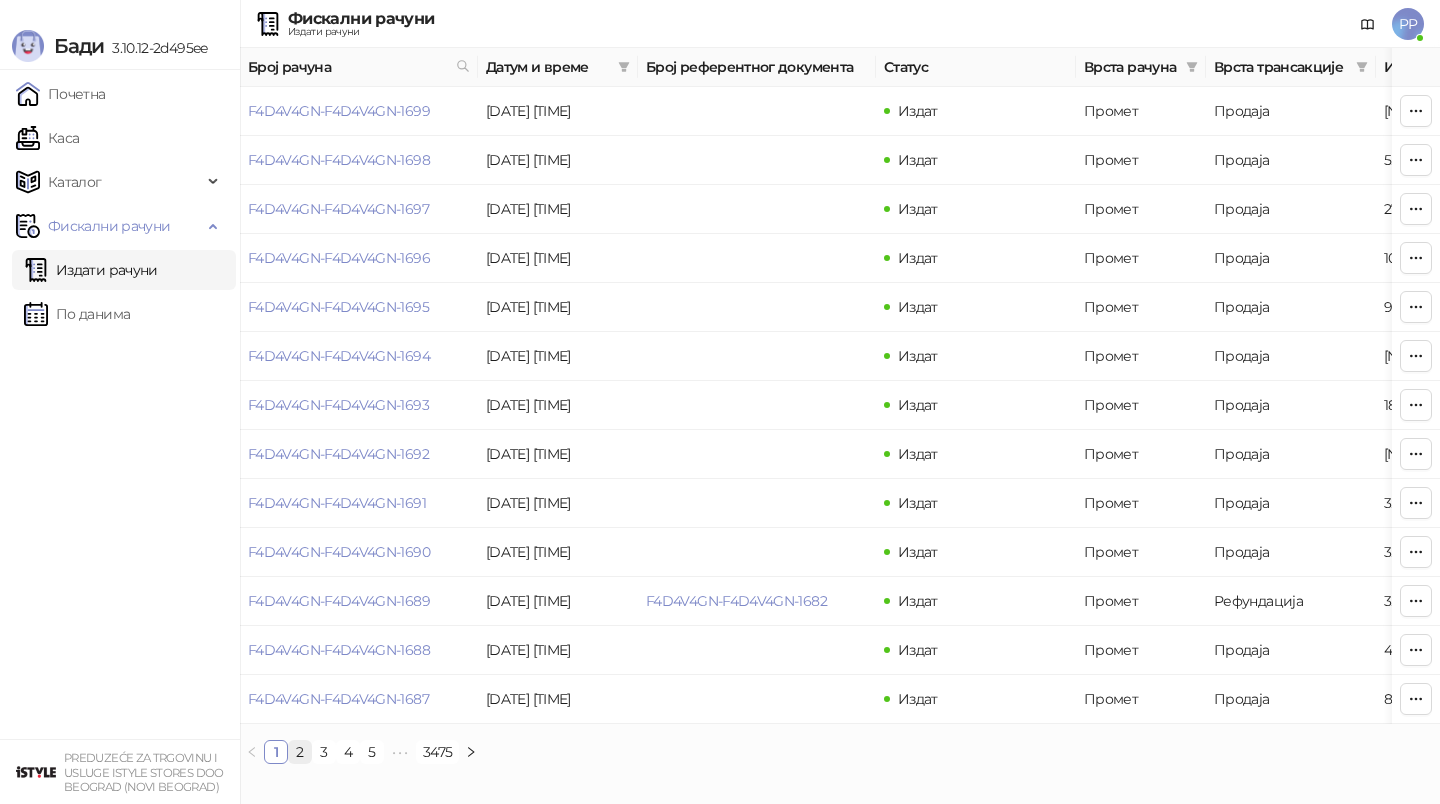 click on "2" at bounding box center [300, 752] 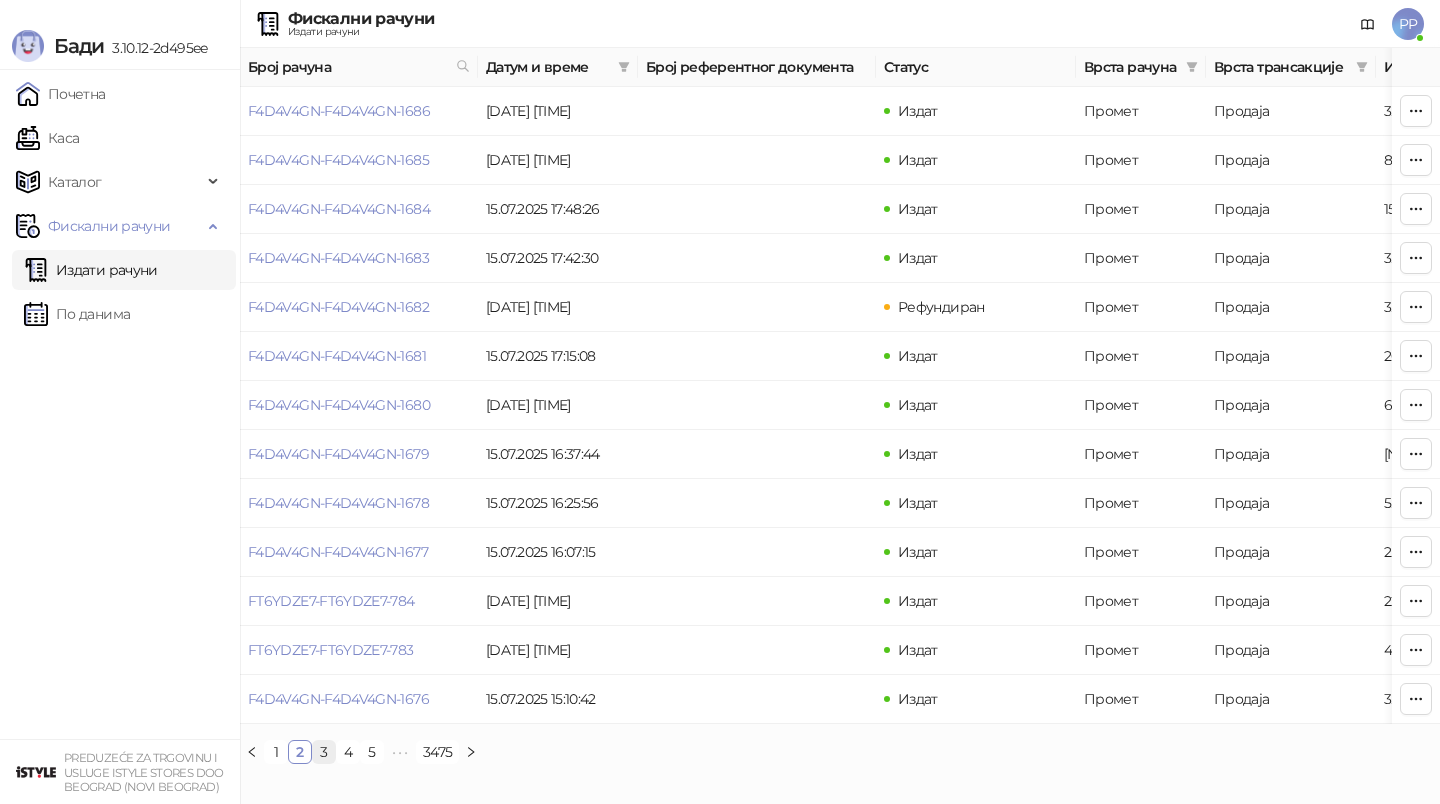 click on "3" at bounding box center [324, 752] 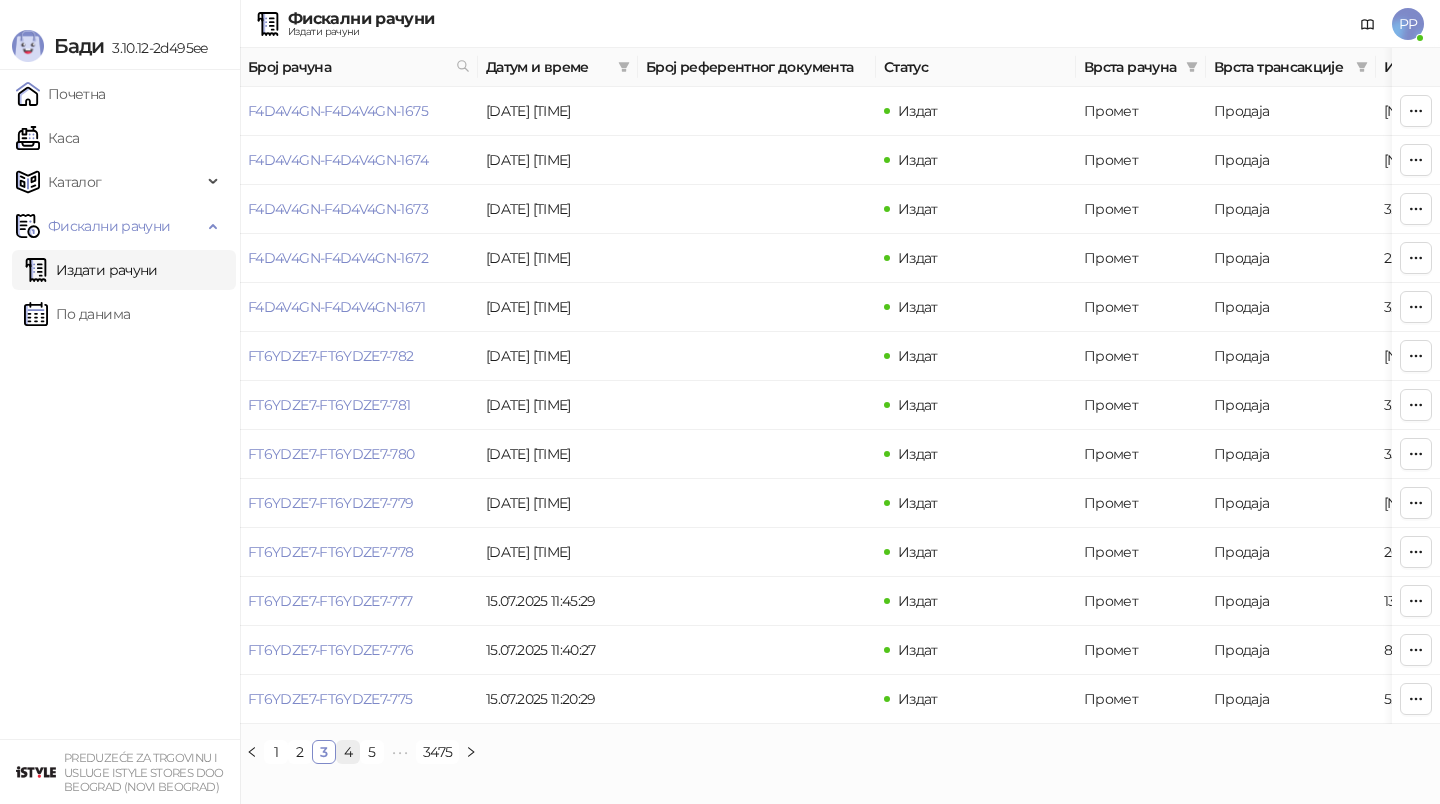 click on "4" at bounding box center (348, 752) 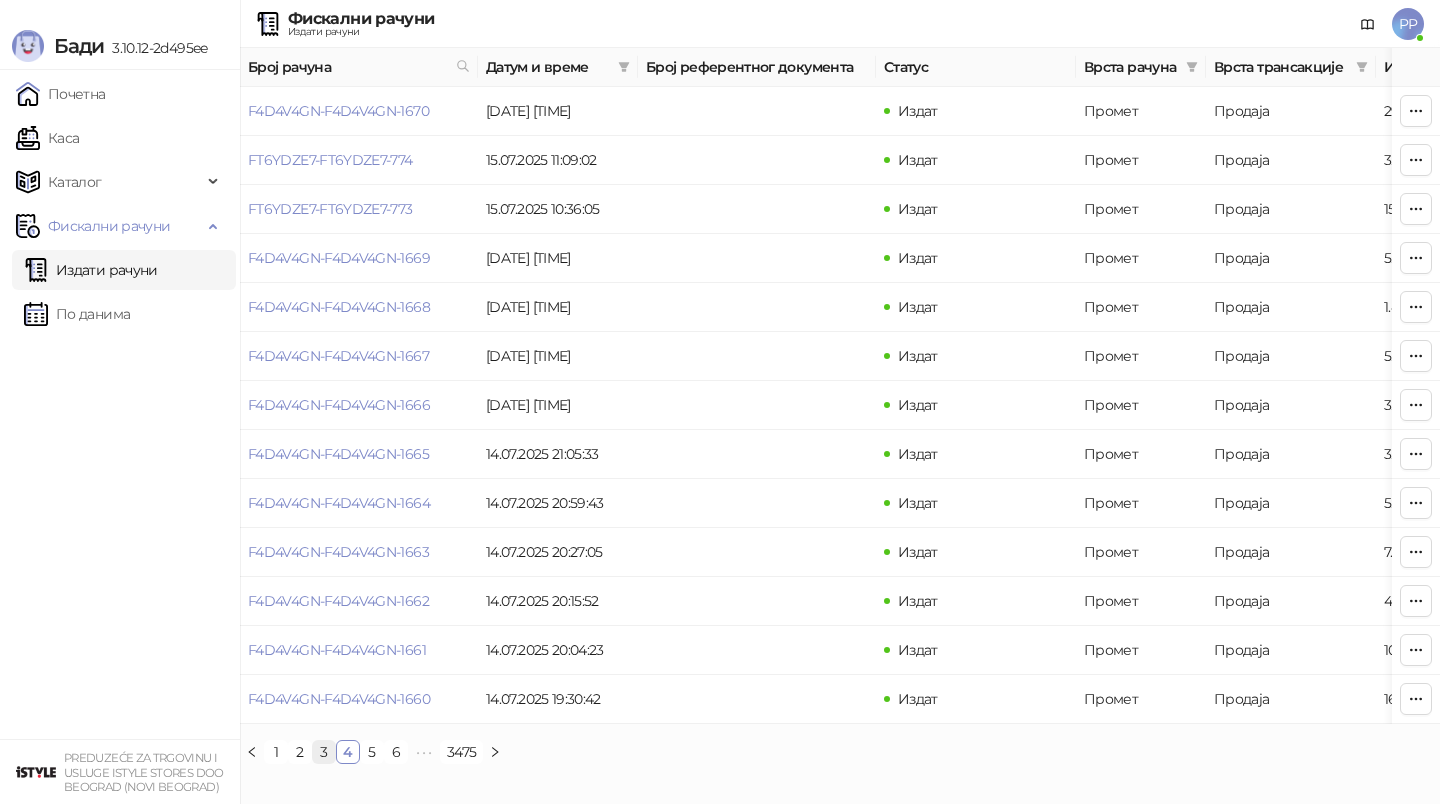 click on "3" at bounding box center [324, 752] 